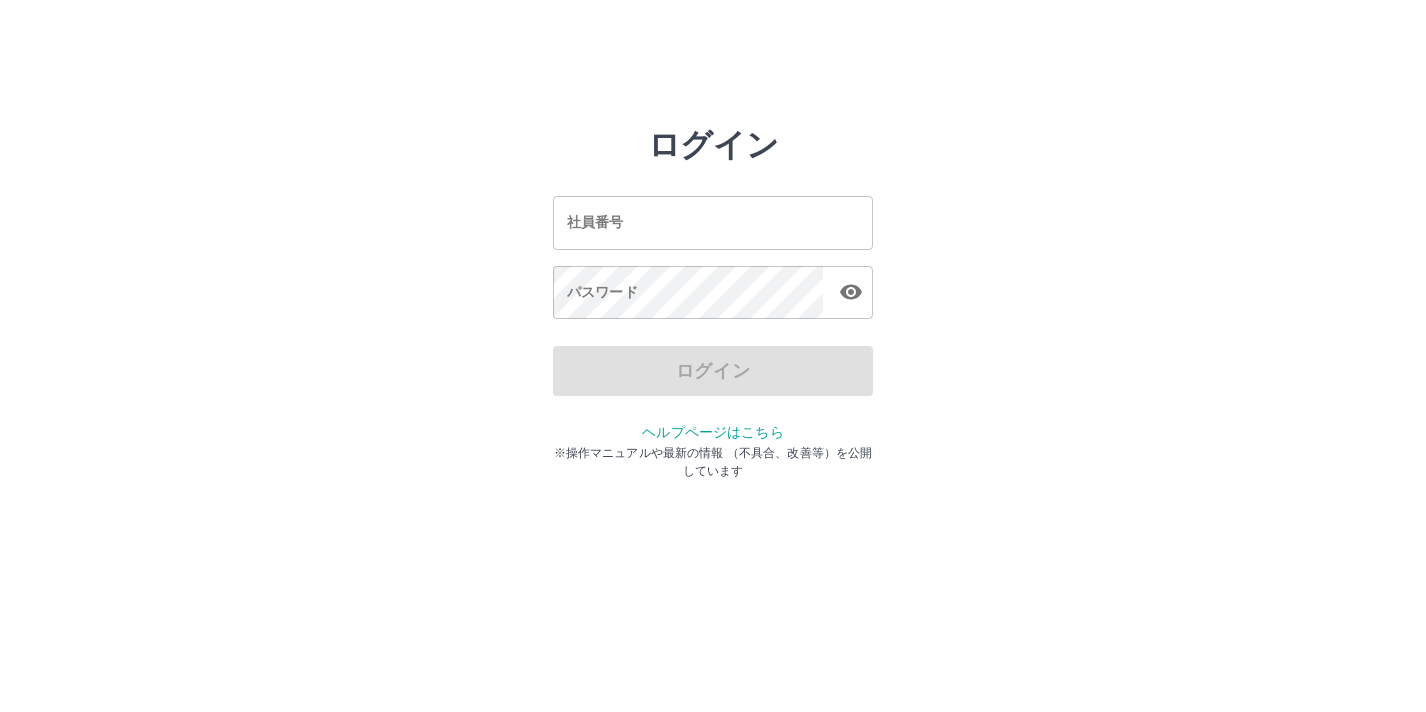 scroll, scrollTop: 0, scrollLeft: 0, axis: both 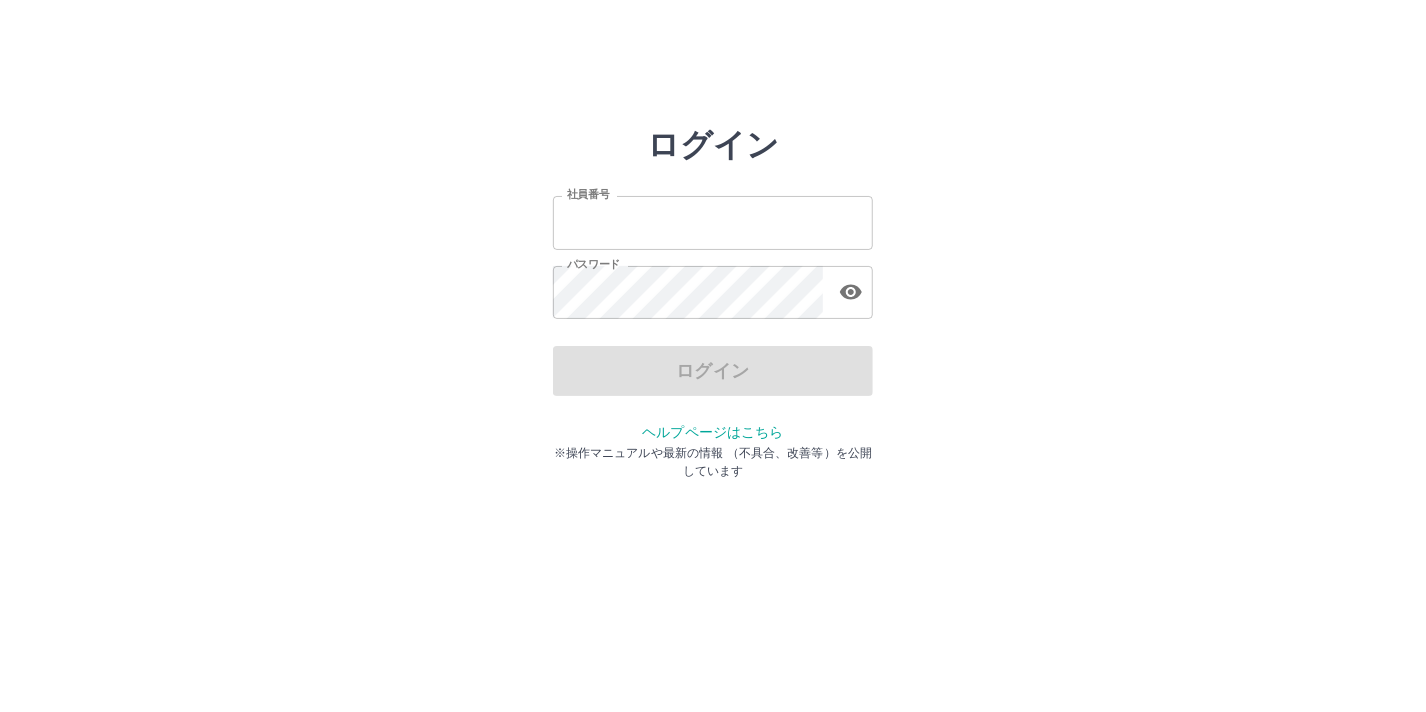 type on "*******" 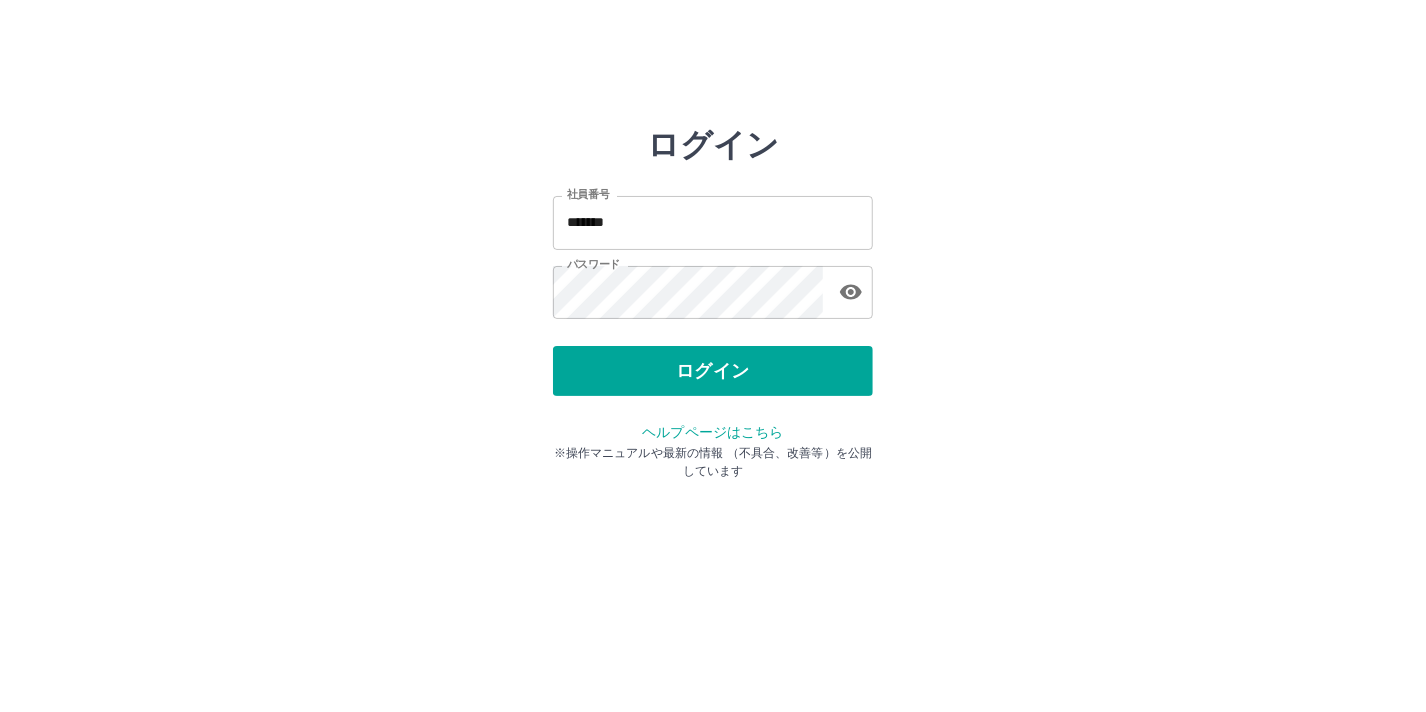 click on "ログイン" at bounding box center [713, 371] 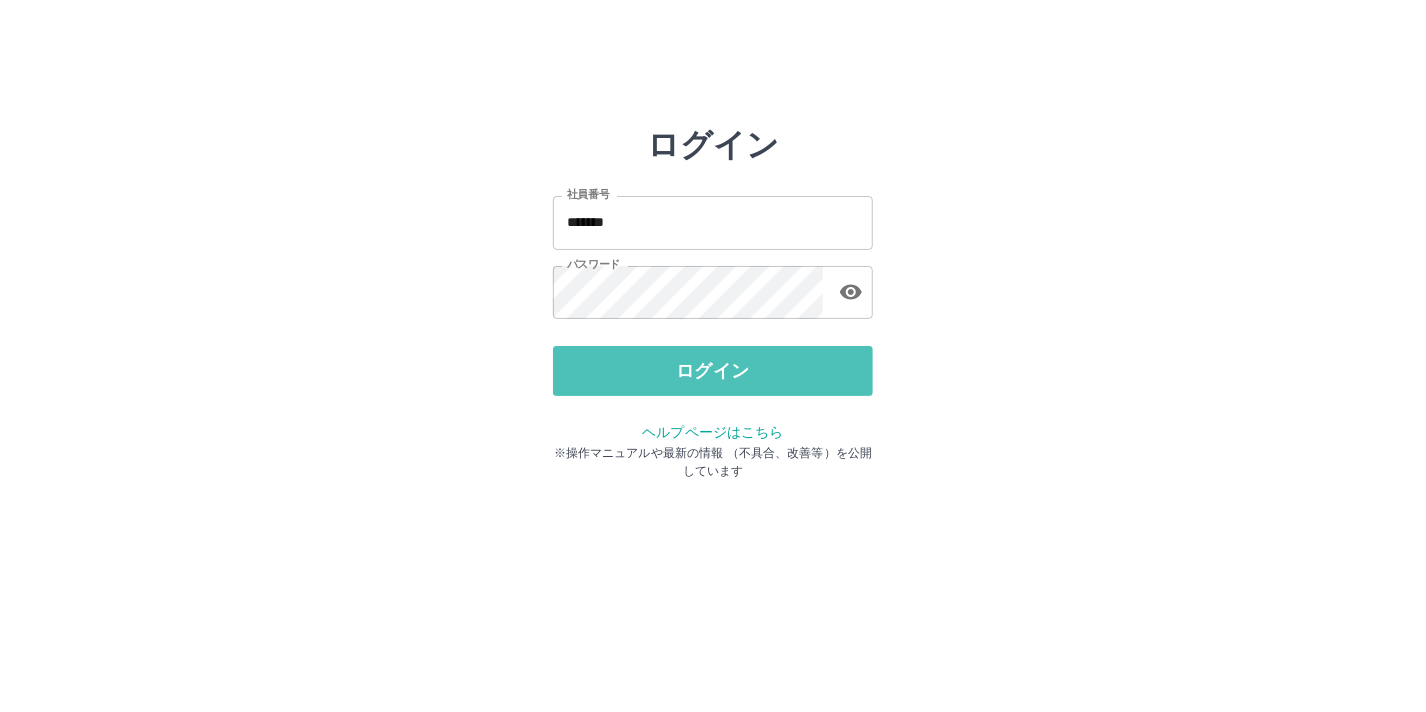 click on "ログイン" at bounding box center [713, 371] 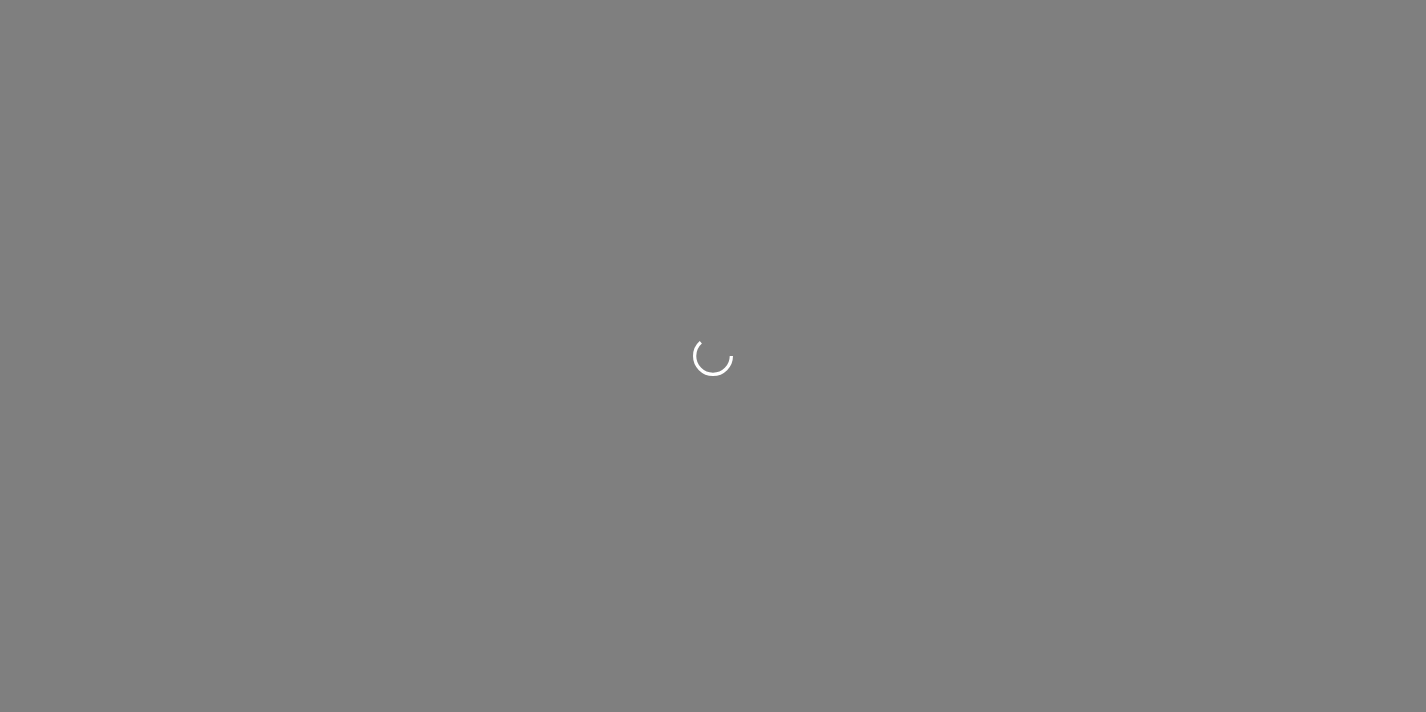 scroll, scrollTop: 0, scrollLeft: 0, axis: both 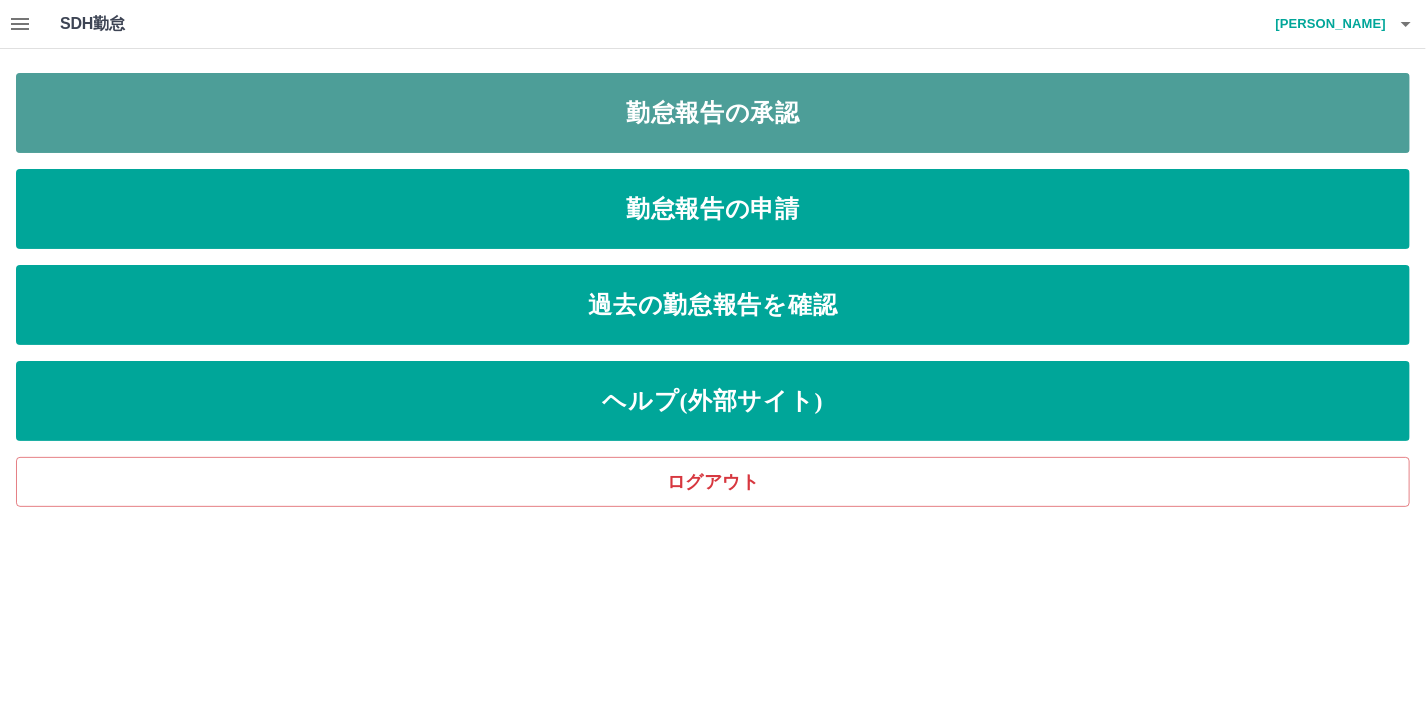 click on "勤怠報告の承認" at bounding box center (713, 113) 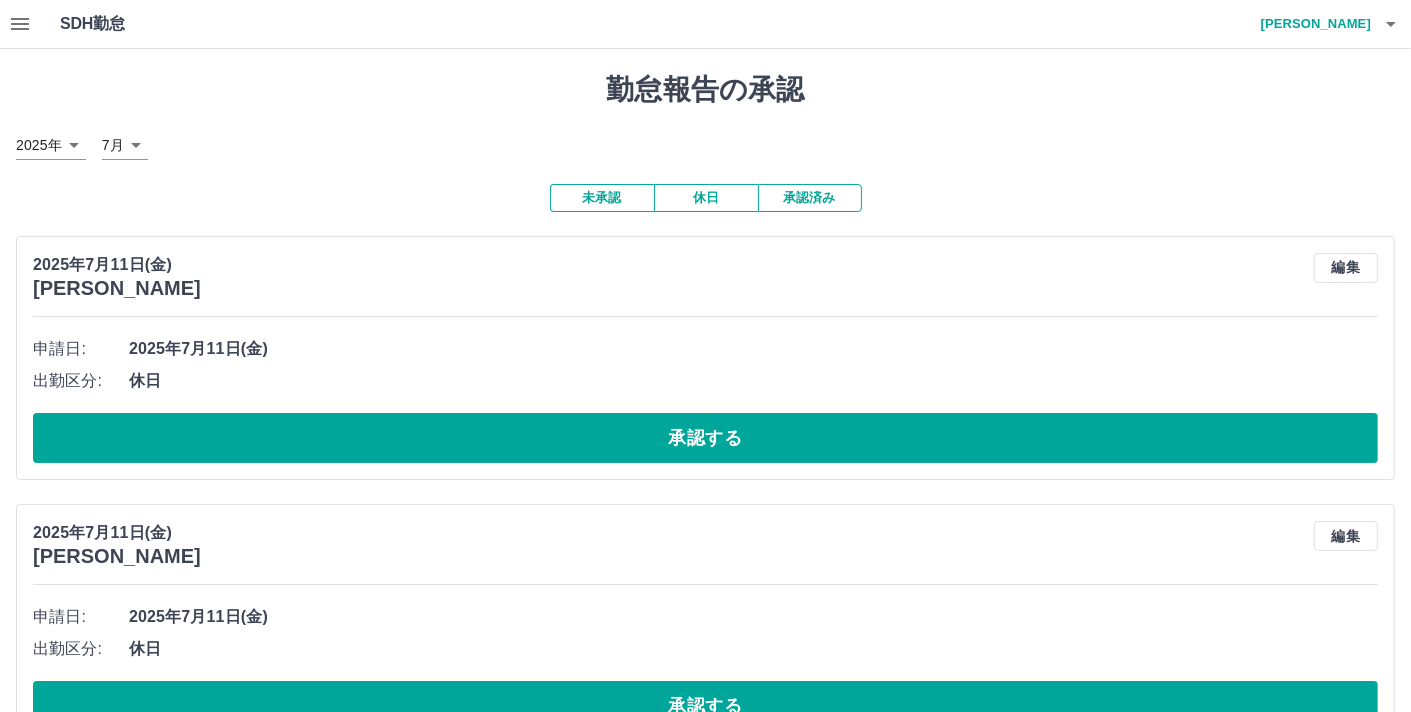 click on "[PERSON_NAME]代" at bounding box center [1311, 24] 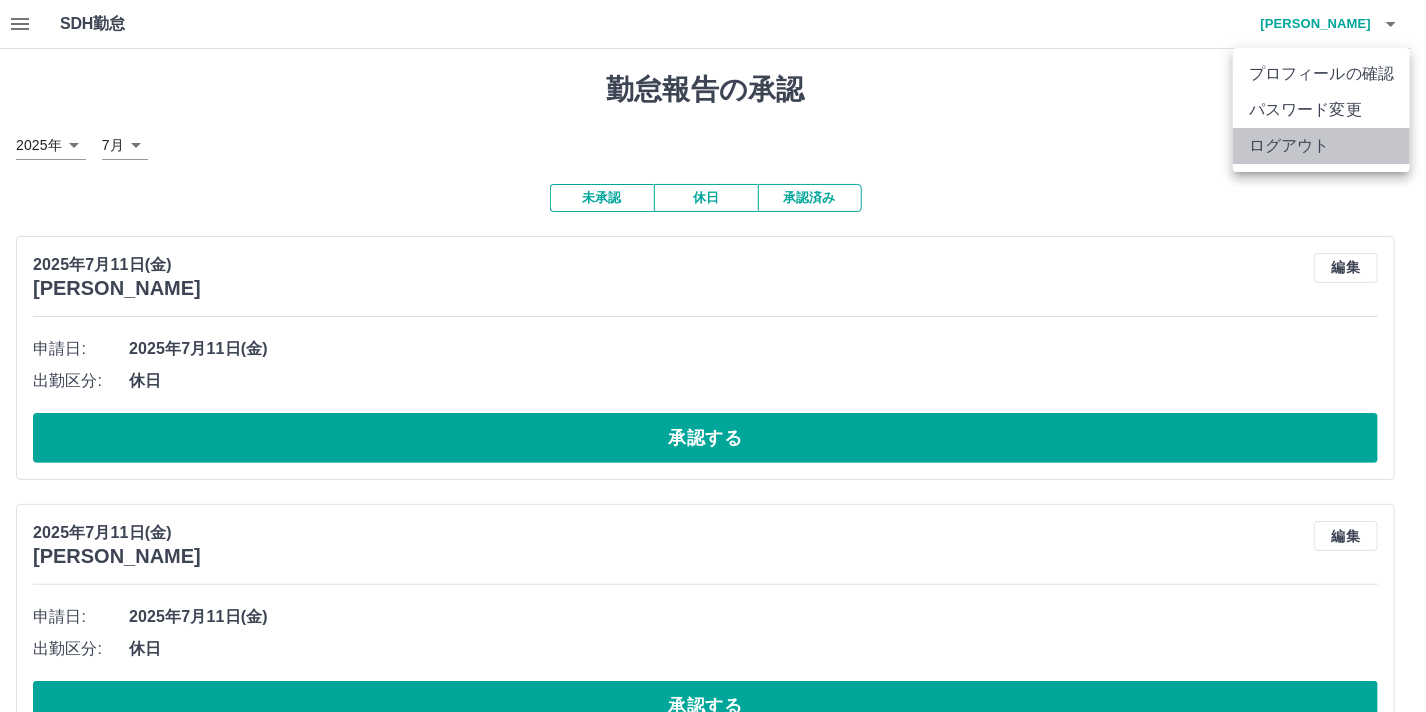 click on "ログアウト" at bounding box center (1321, 146) 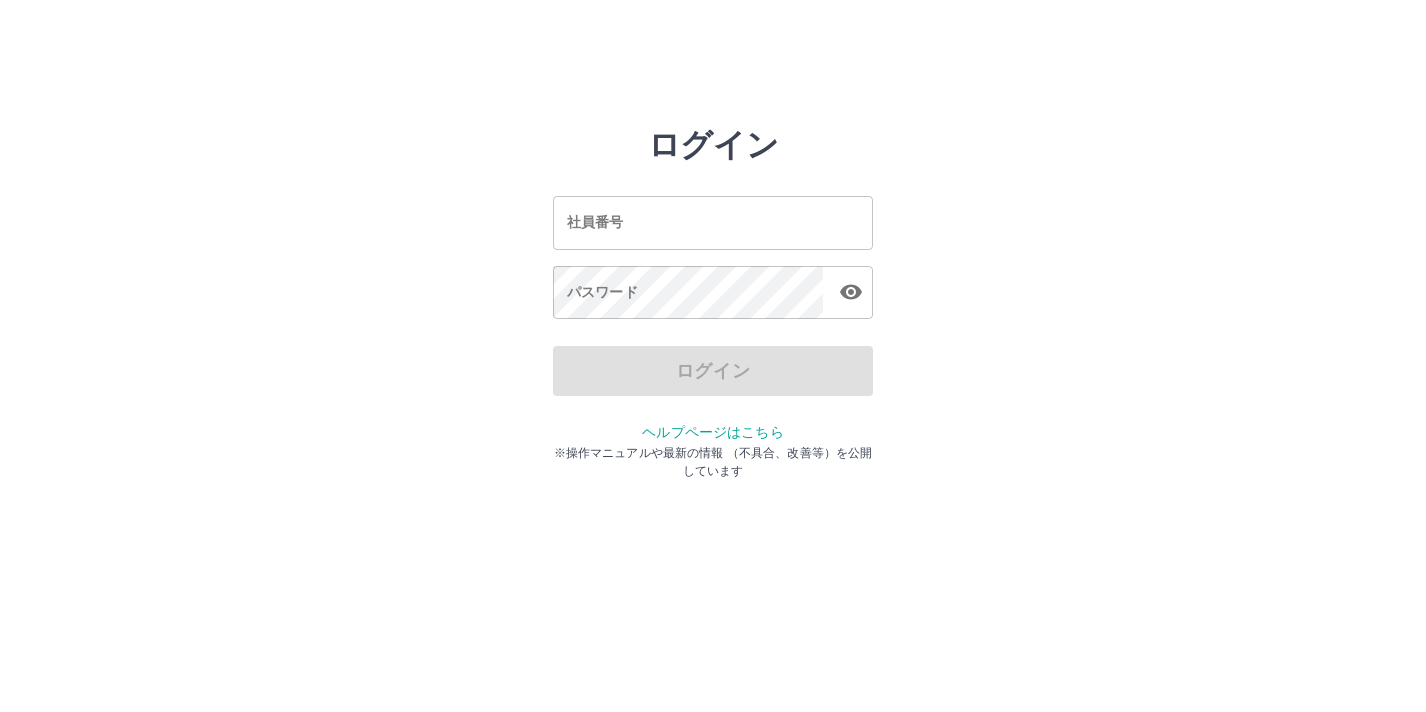 scroll, scrollTop: 0, scrollLeft: 0, axis: both 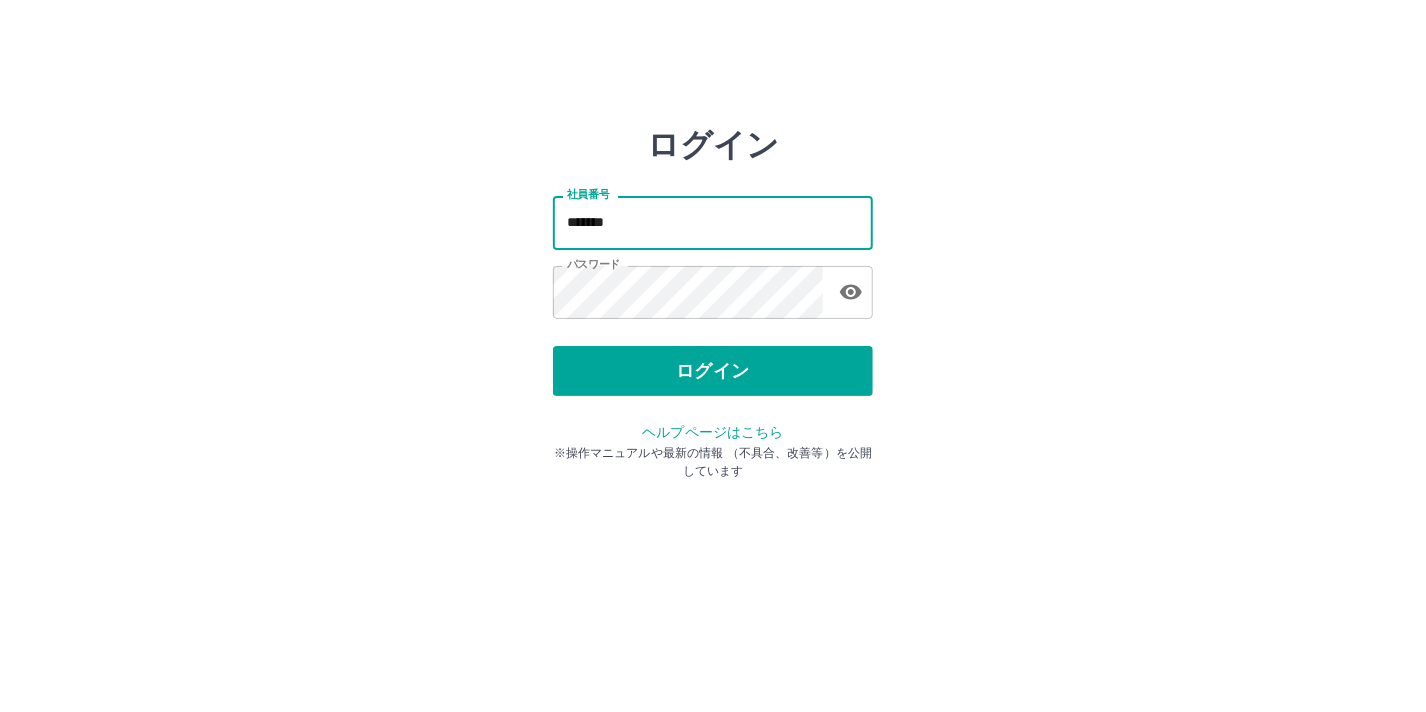 click on "*******" at bounding box center (713, 222) 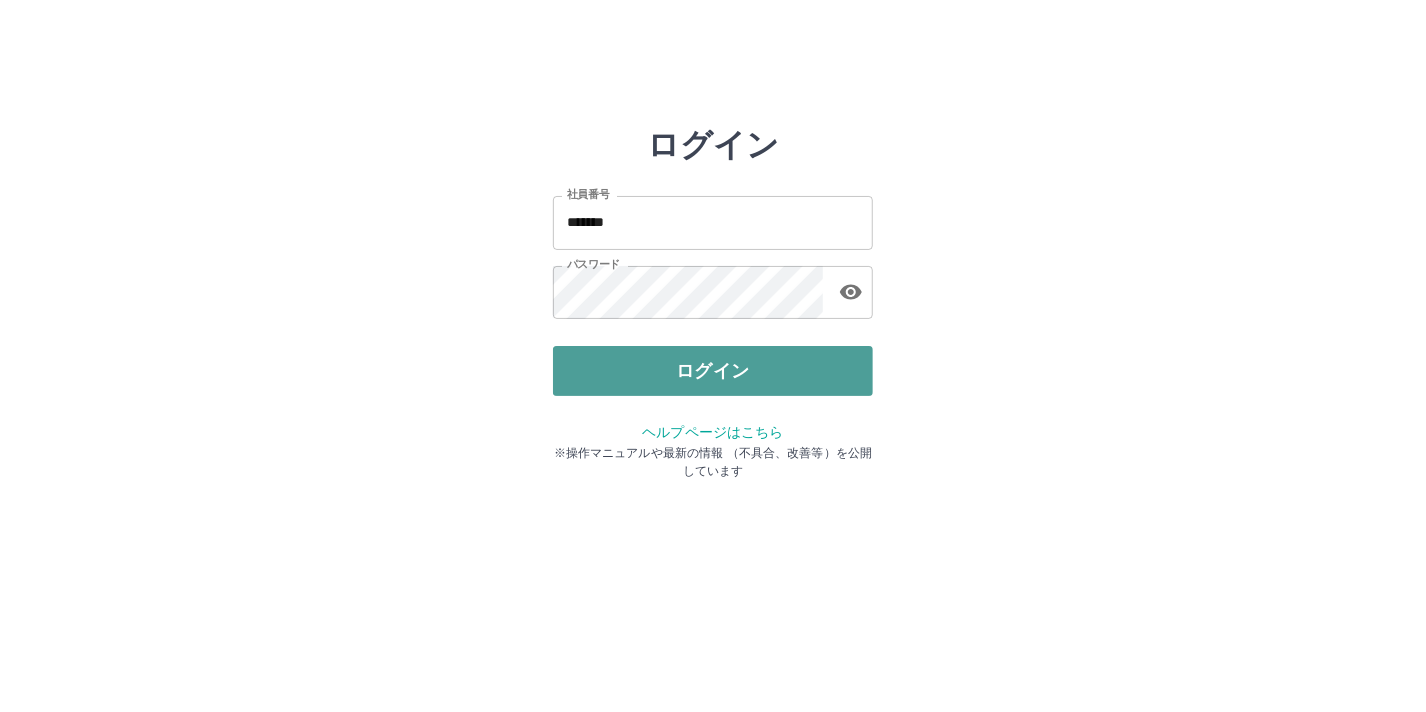 click on "ログイン" at bounding box center [713, 371] 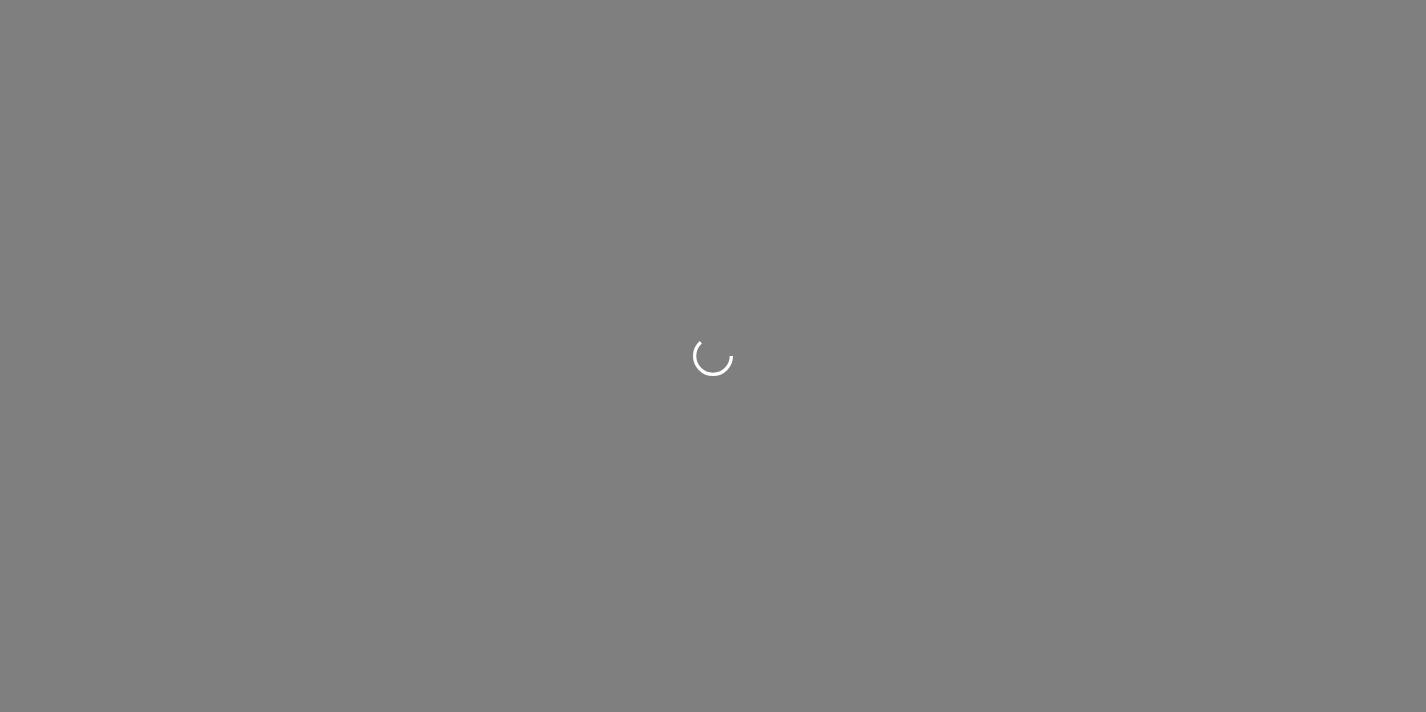 scroll, scrollTop: 0, scrollLeft: 0, axis: both 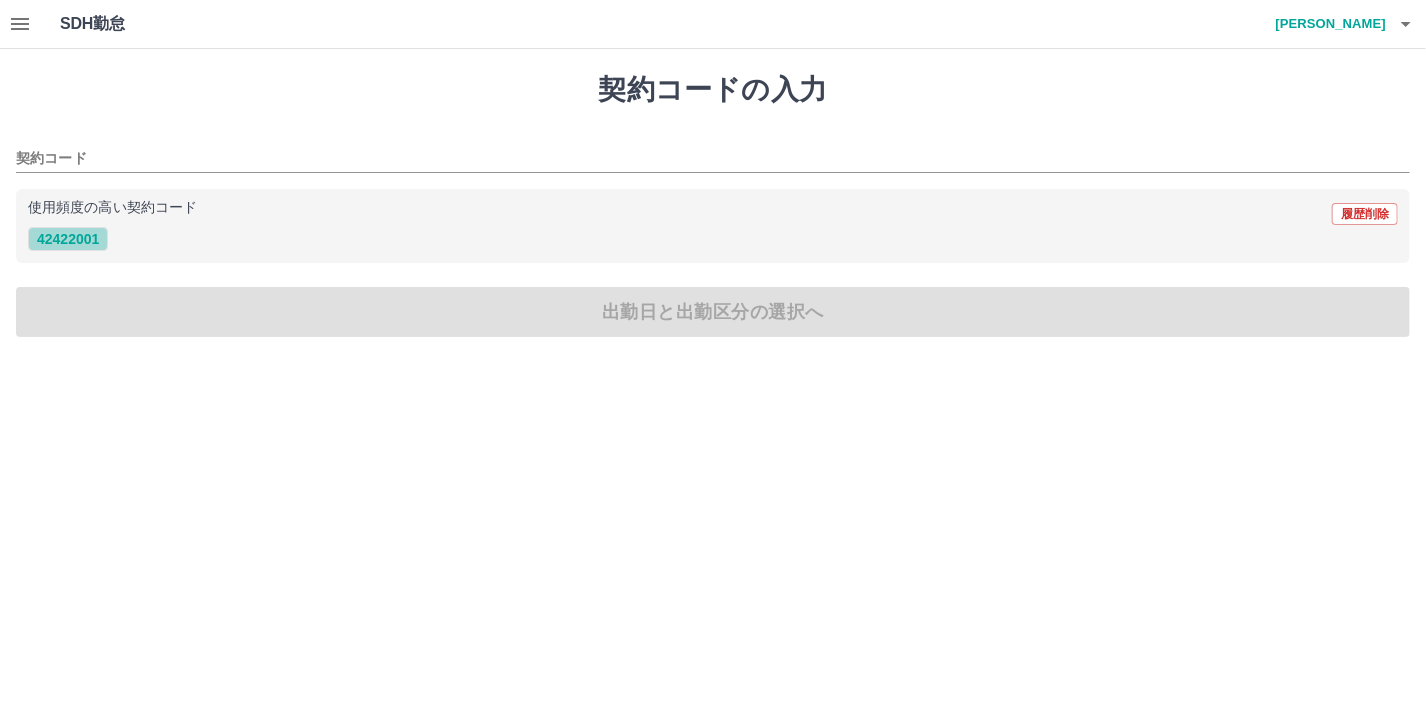 click on "42422001" at bounding box center (68, 239) 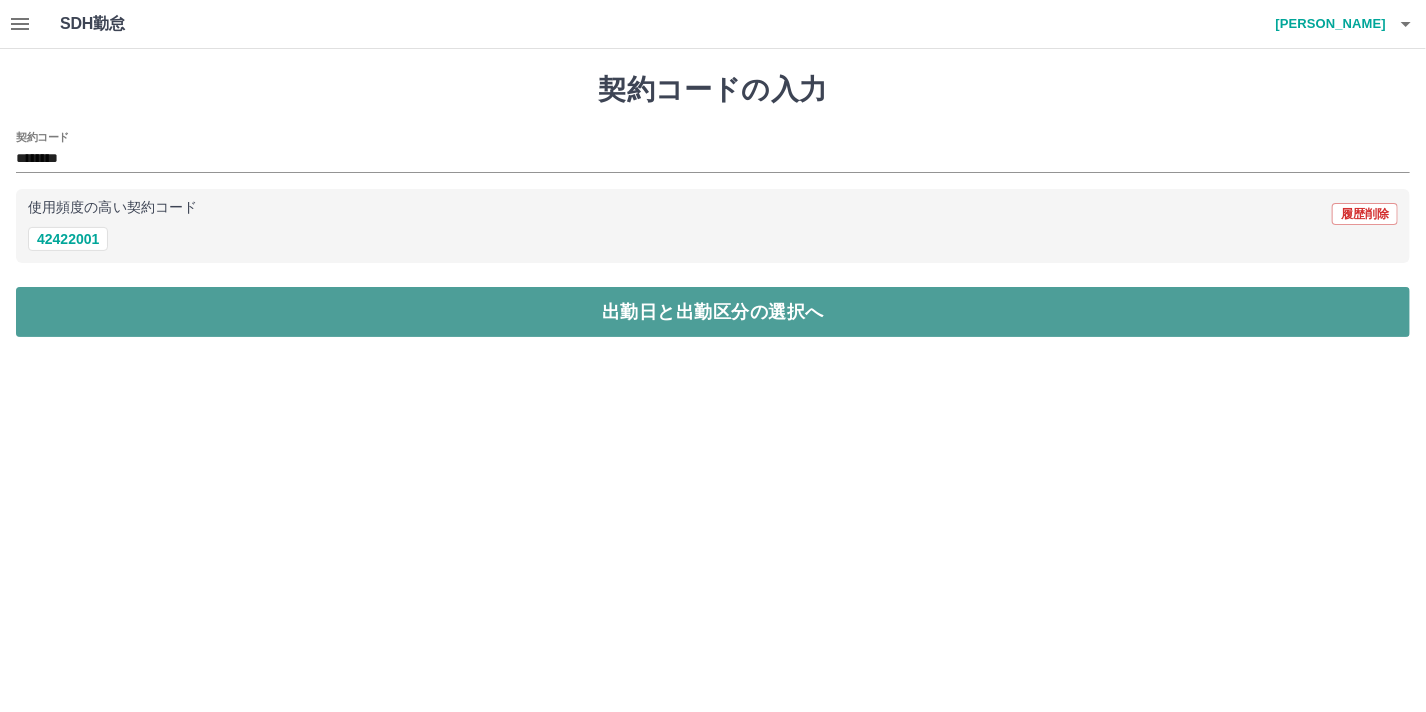 click on "出勤日と出勤区分の選択へ" at bounding box center (713, 312) 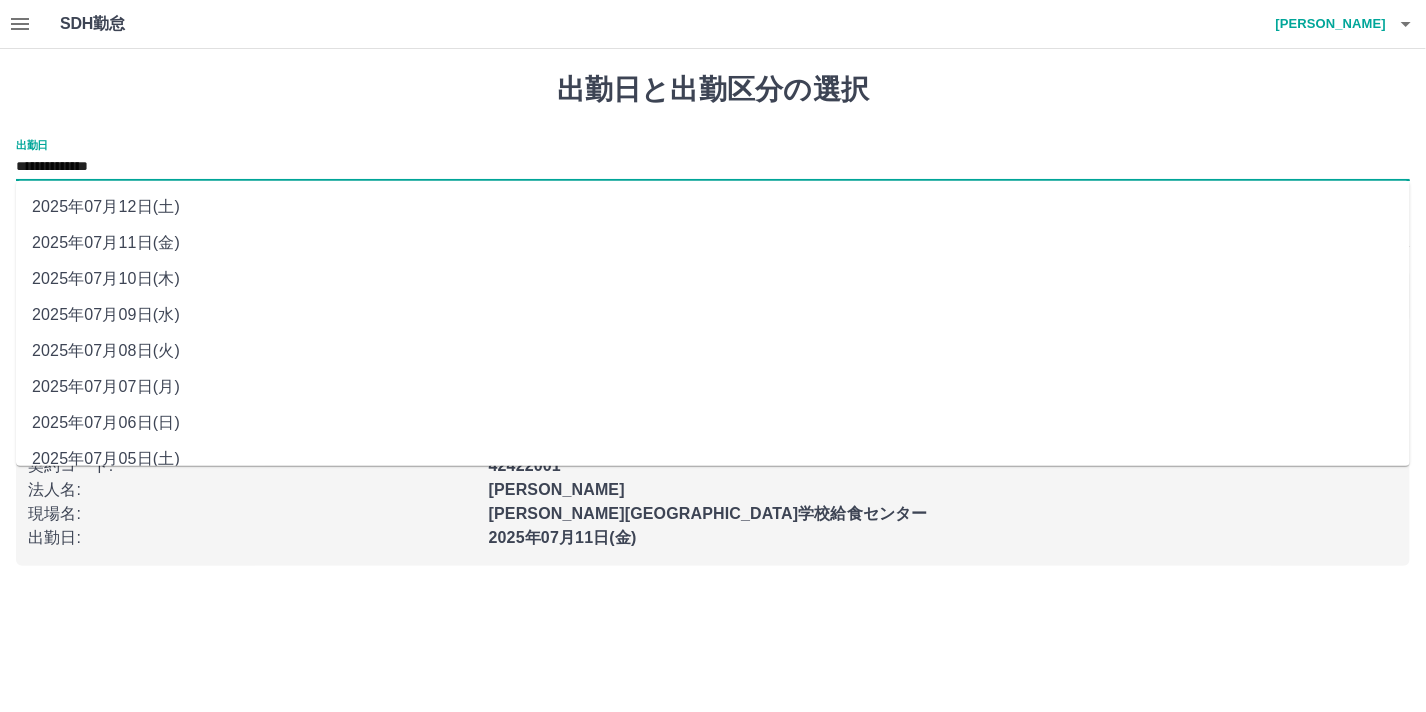 click on "**********" at bounding box center (713, 167) 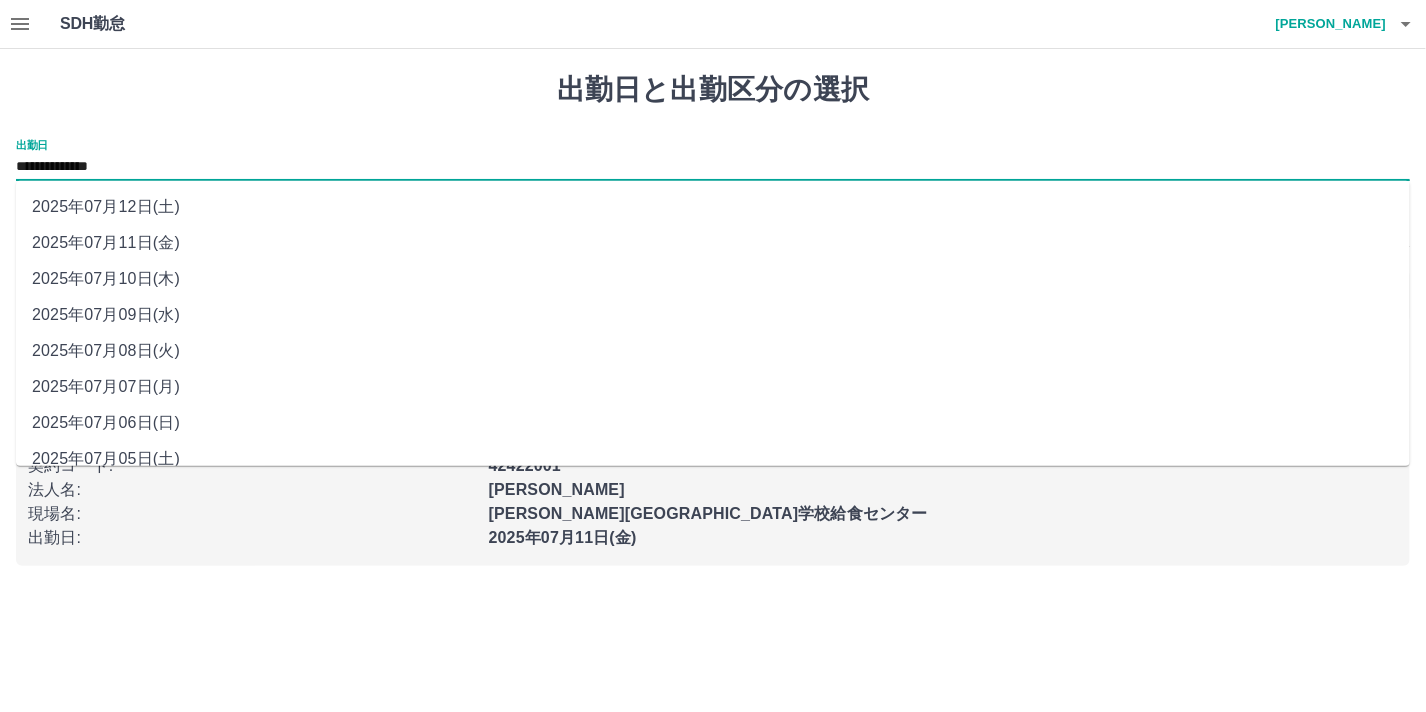 click on "2025年07月08日(火)" at bounding box center [713, 351] 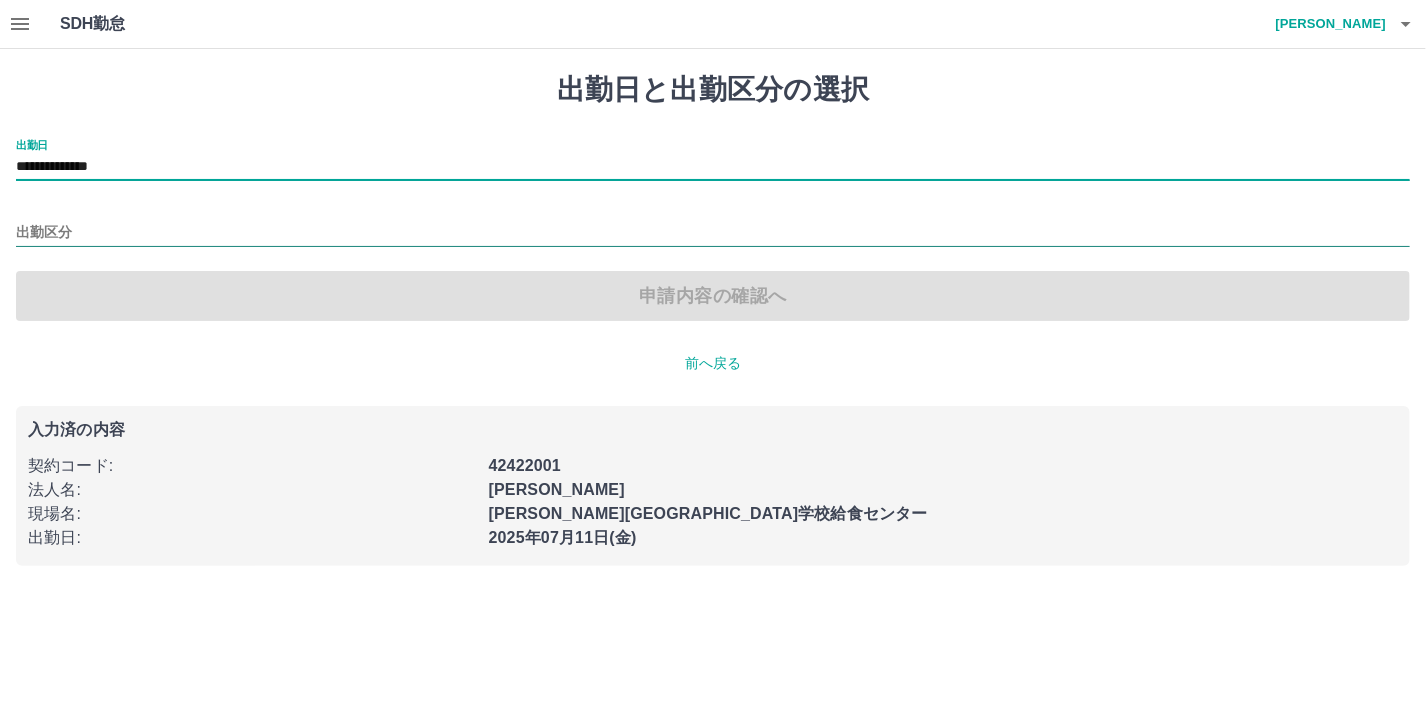 click on "出勤区分" at bounding box center (713, 233) 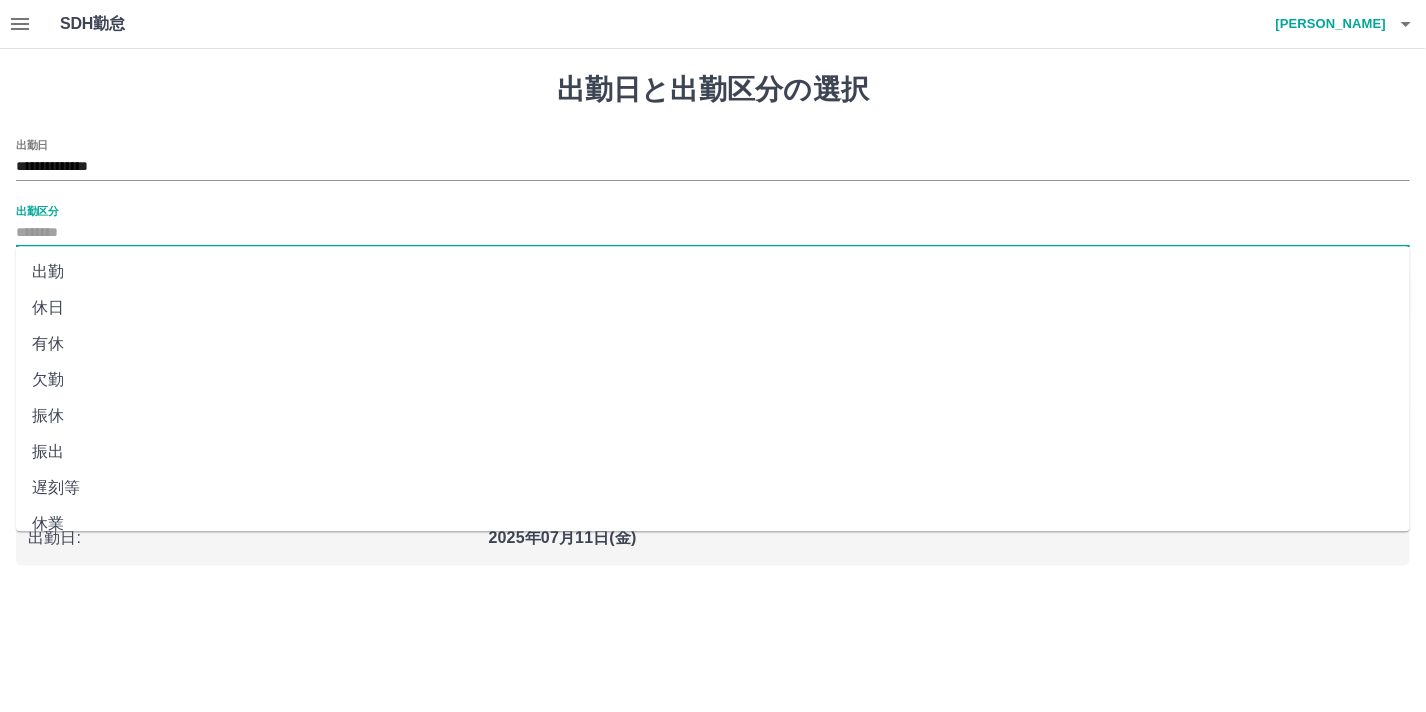 click on "出勤" at bounding box center [713, 272] 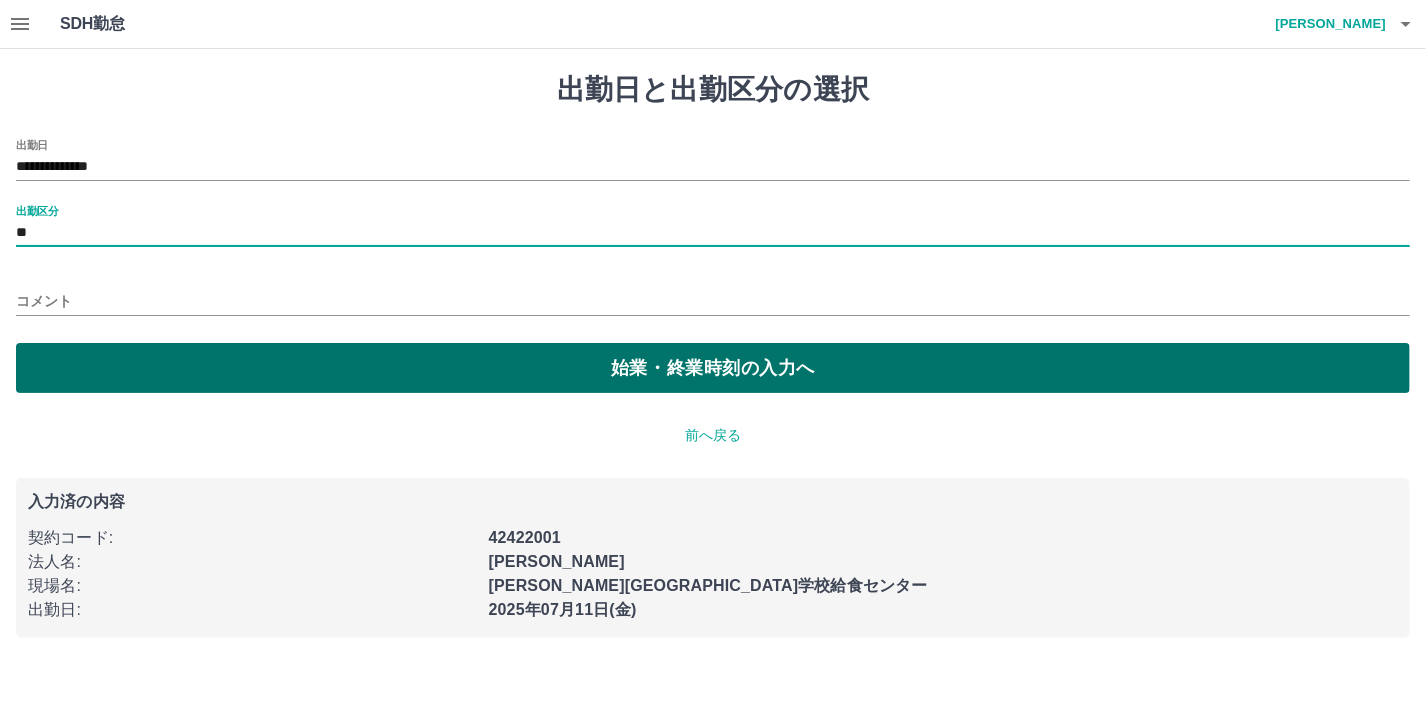 click on "始業・終業時刻の入力へ" at bounding box center [713, 368] 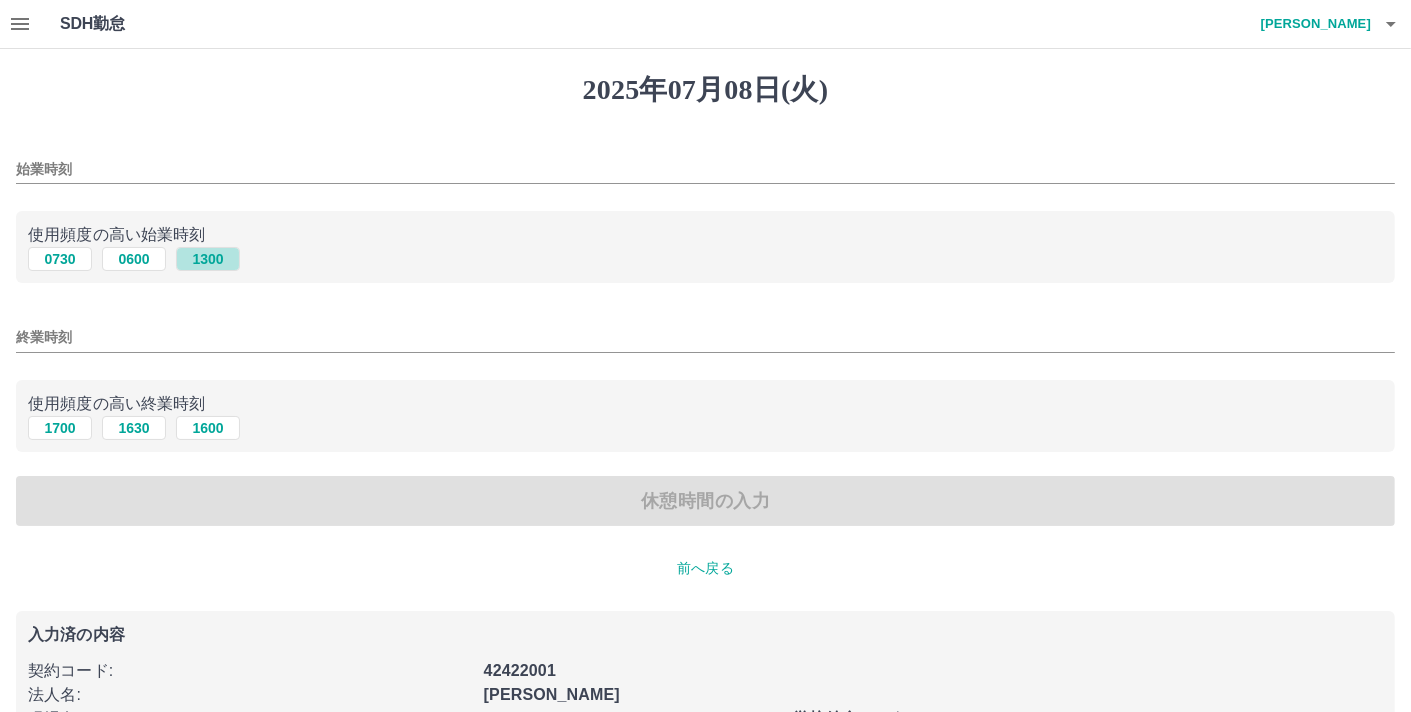 drag, startPoint x: 213, startPoint y: 256, endPoint x: 181, endPoint y: 310, distance: 62.76942 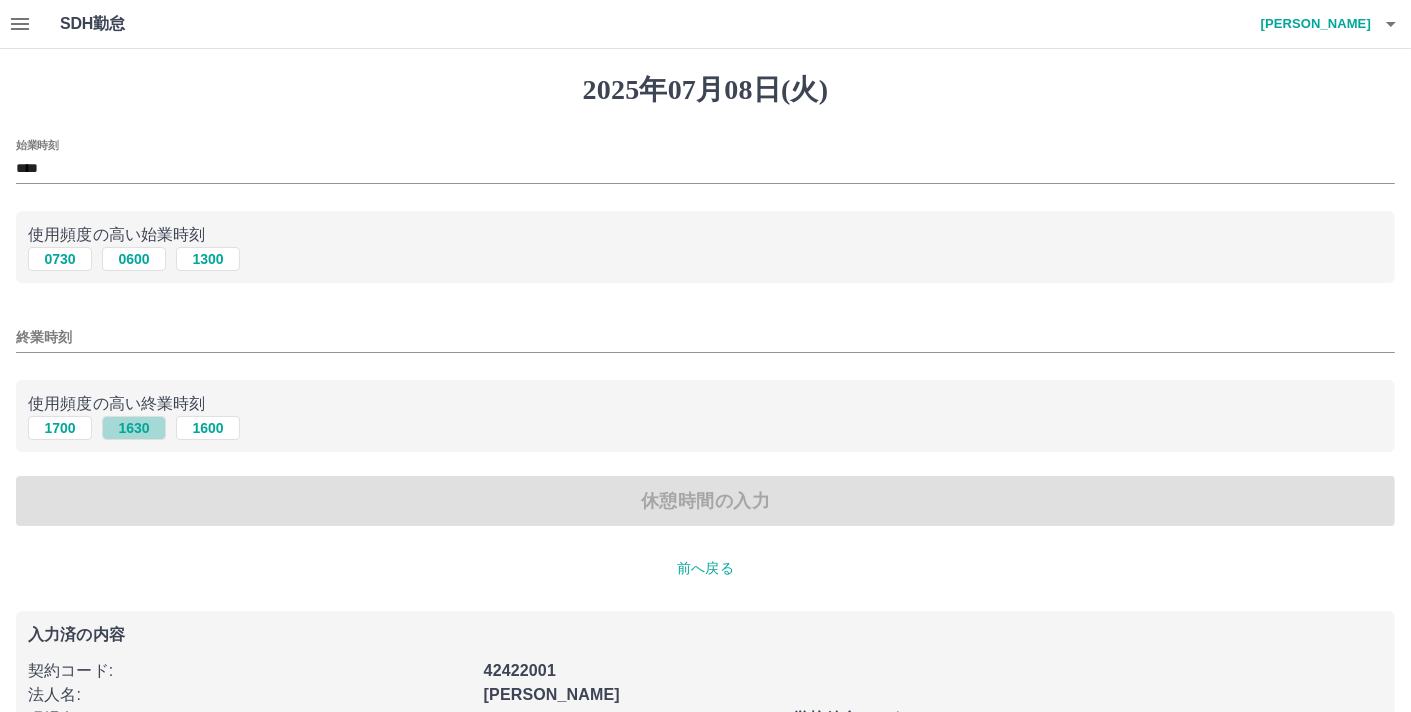 click on "1630" at bounding box center [134, 428] 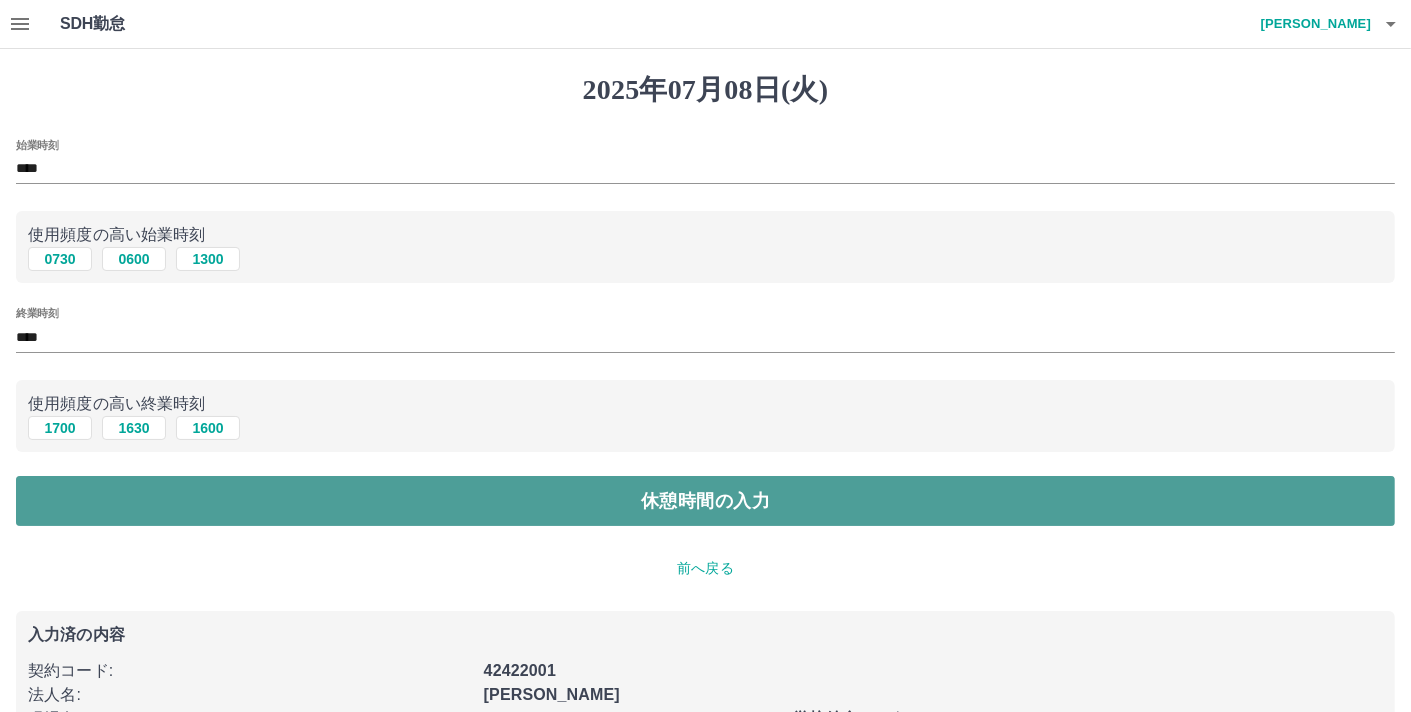 click on "休憩時間の入力" at bounding box center (705, 501) 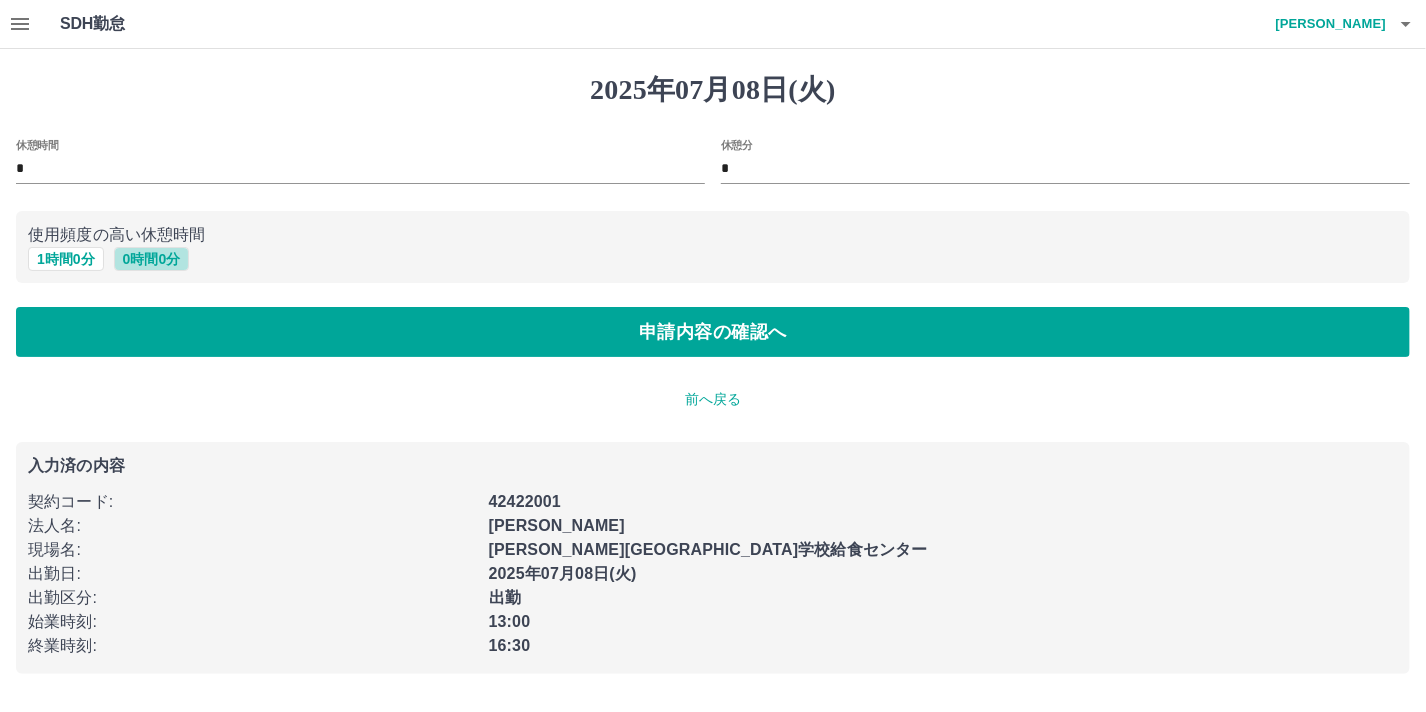 drag, startPoint x: 144, startPoint y: 264, endPoint x: 144, endPoint y: 291, distance: 27 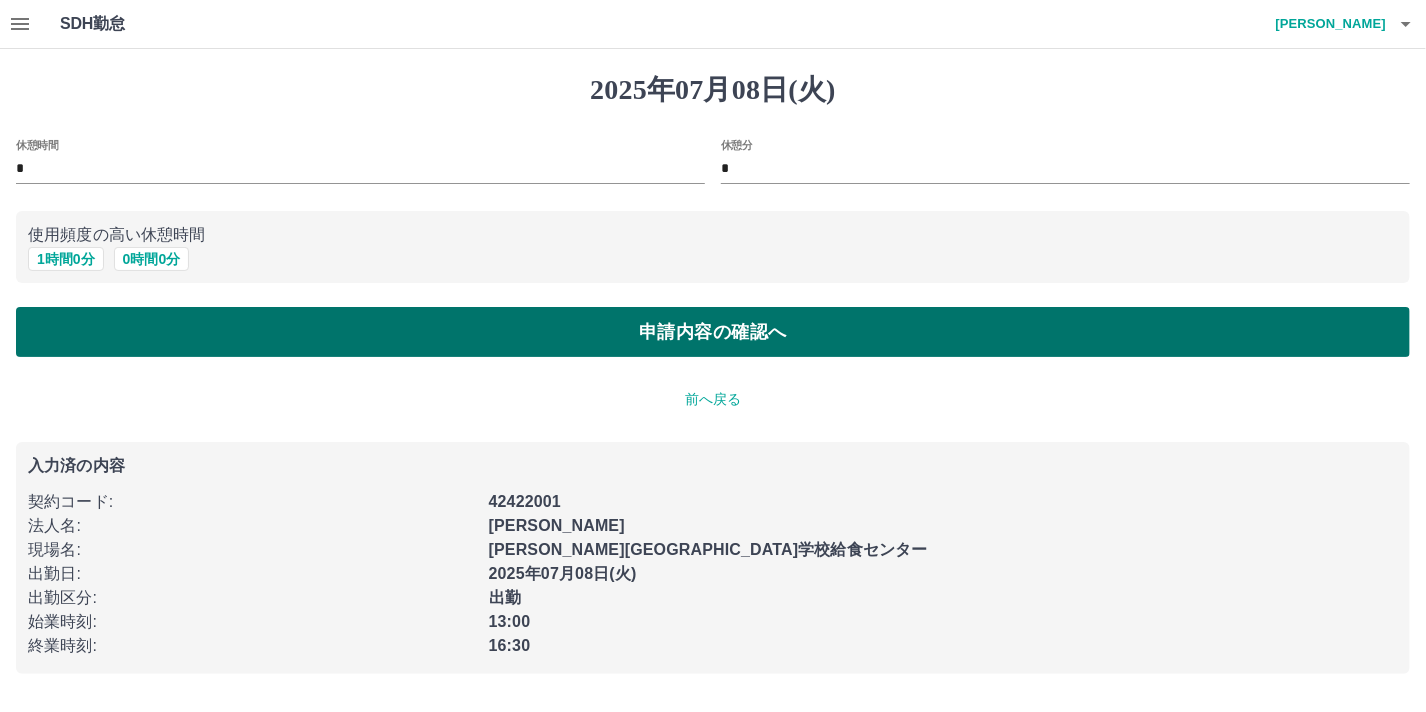 click on "申請内容の確認へ" at bounding box center [713, 332] 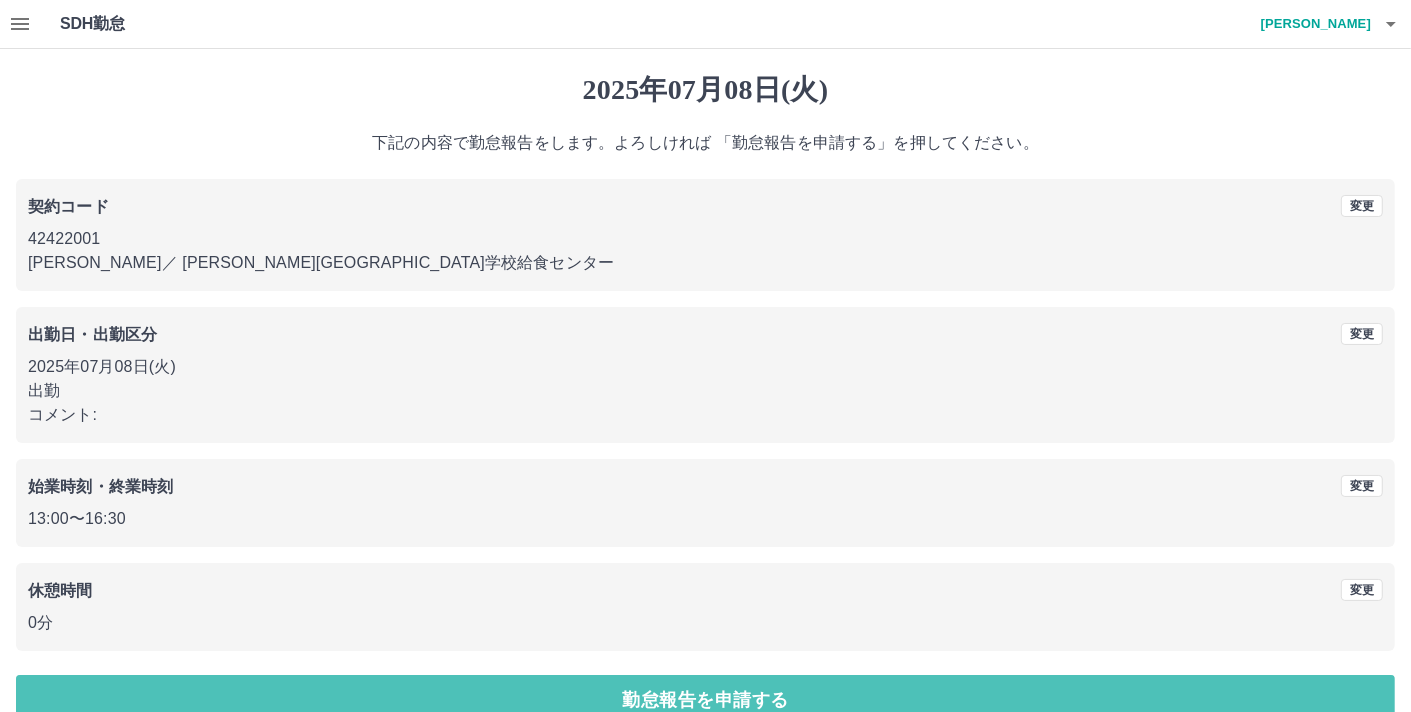 click on "勤怠報告を申請する" at bounding box center [705, 700] 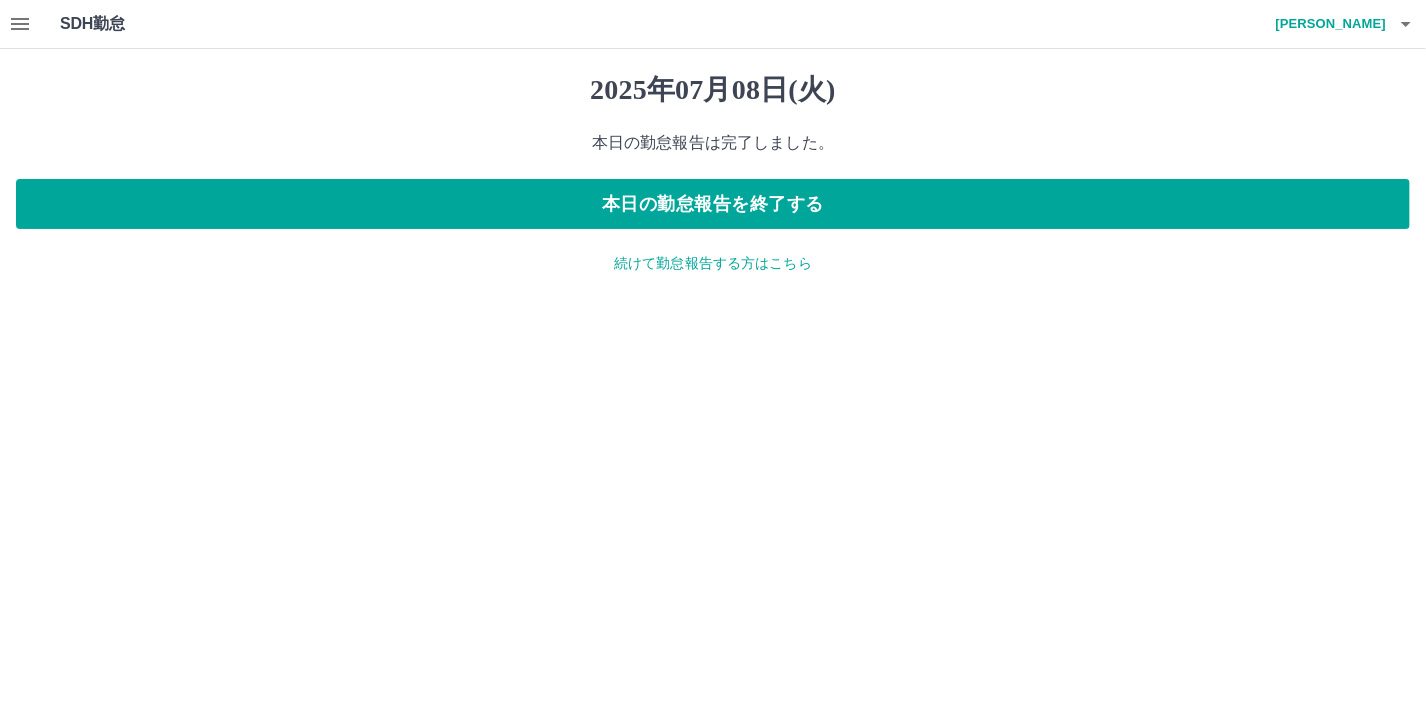 click on "続けて勤怠報告する方はこちら" at bounding box center (713, 263) 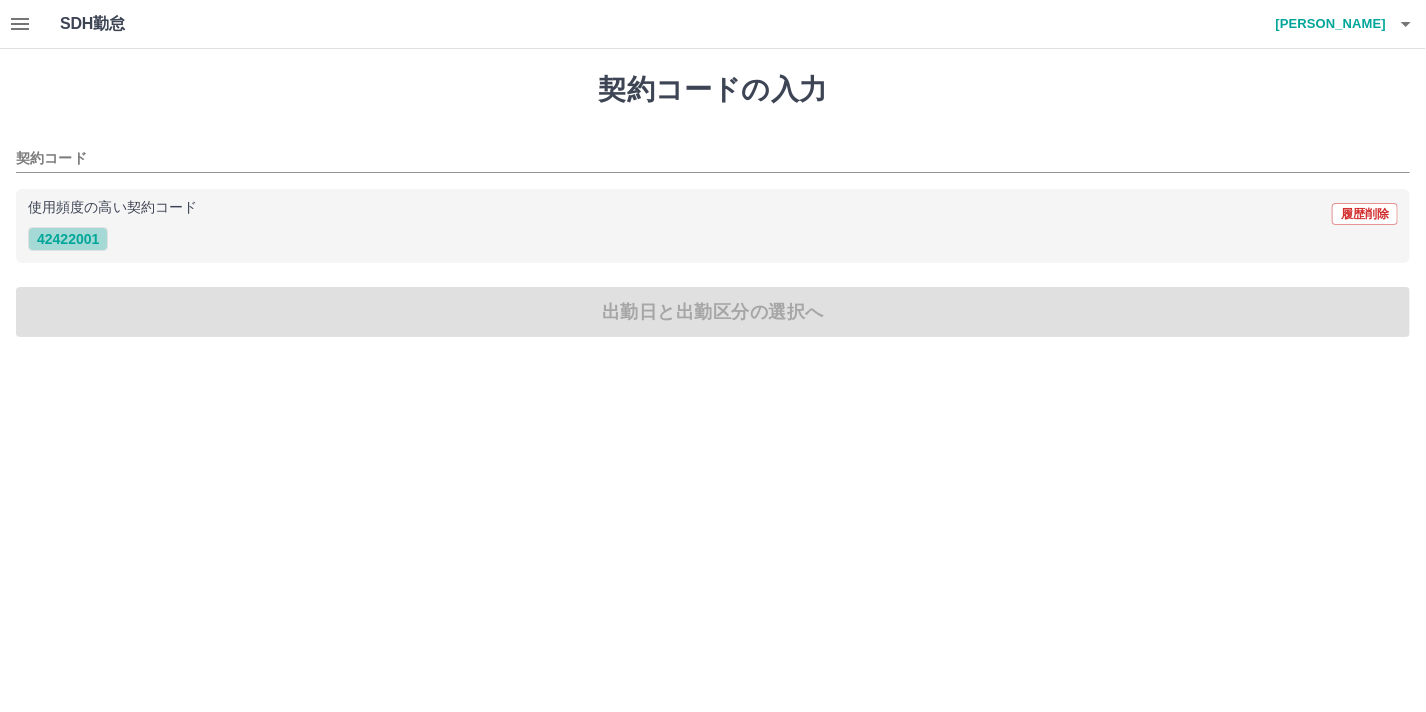 click on "42422001" at bounding box center (68, 239) 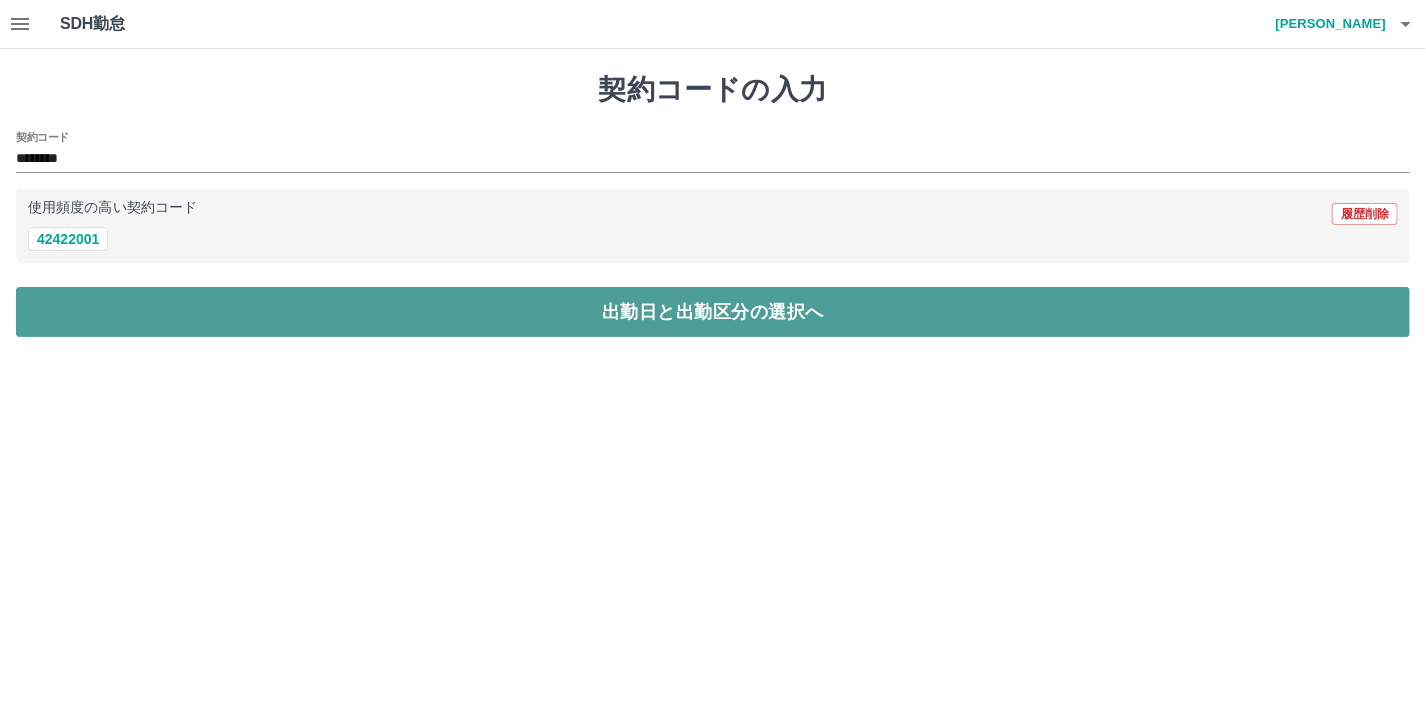 click on "出勤日と出勤区分の選択へ" at bounding box center [713, 312] 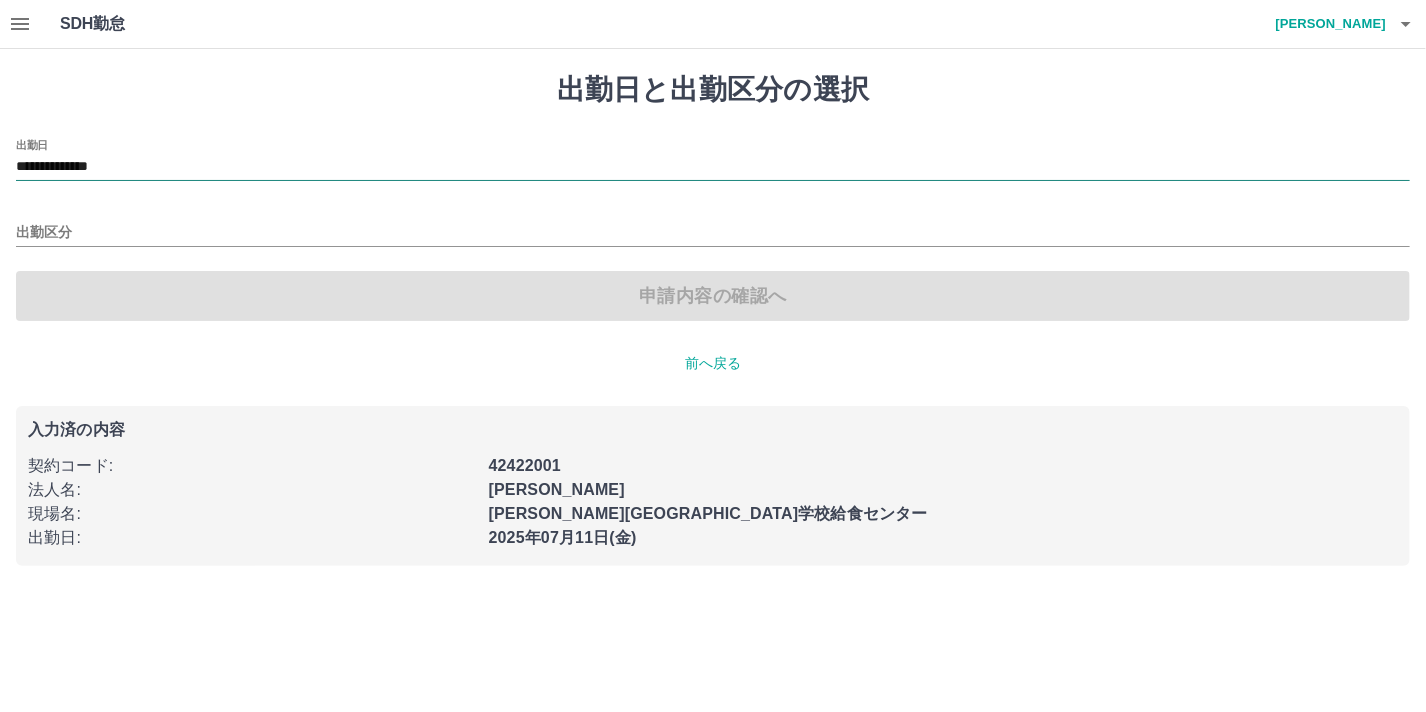 click on "**********" at bounding box center (713, 167) 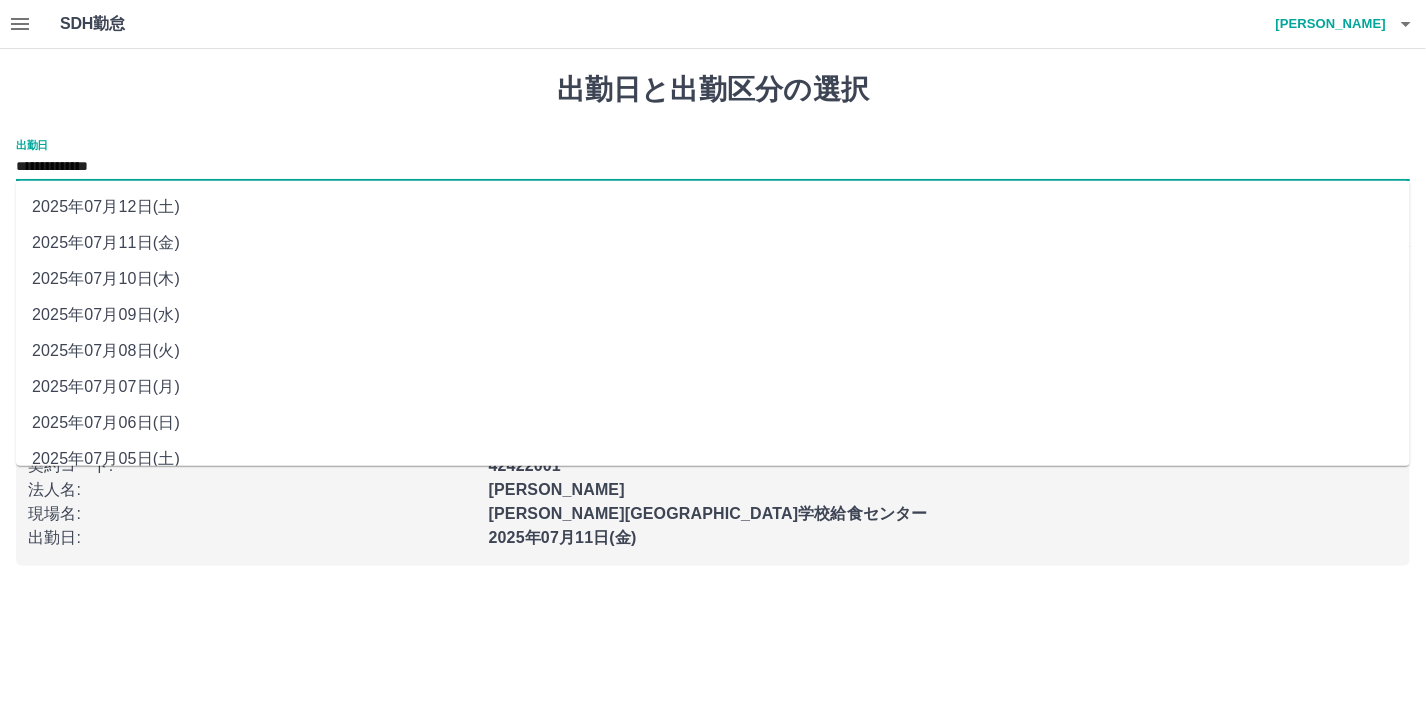 drag, startPoint x: 149, startPoint y: 167, endPoint x: 132, endPoint y: 315, distance: 148.97314 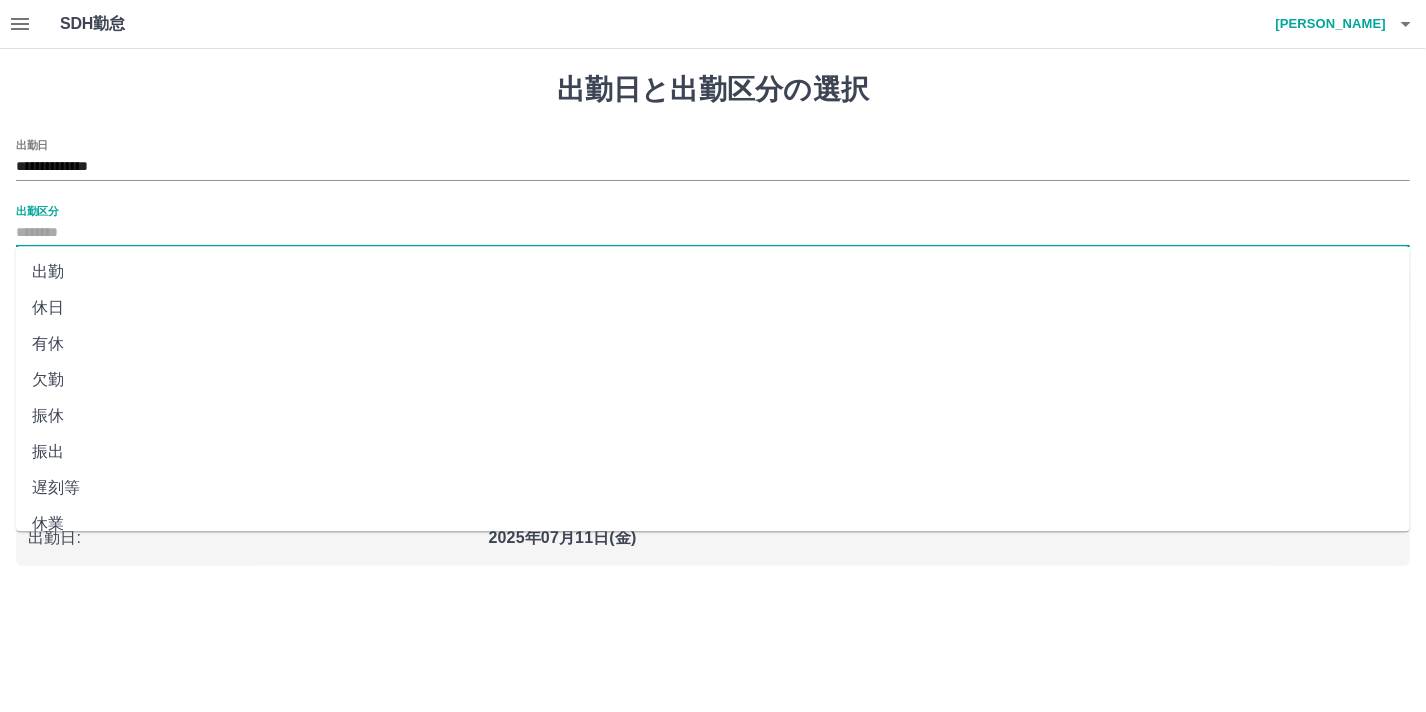 click on "出勤区分" at bounding box center [713, 233] 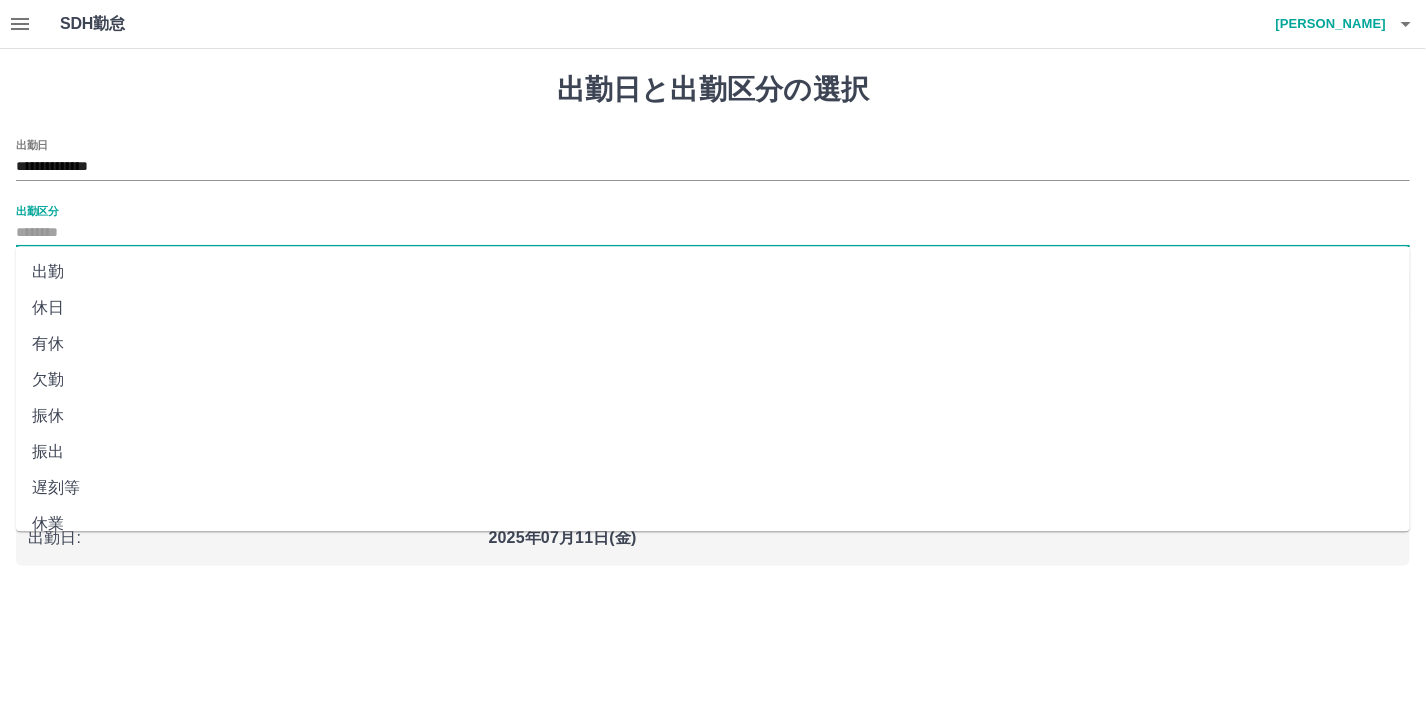 click on "出勤" at bounding box center (713, 272) 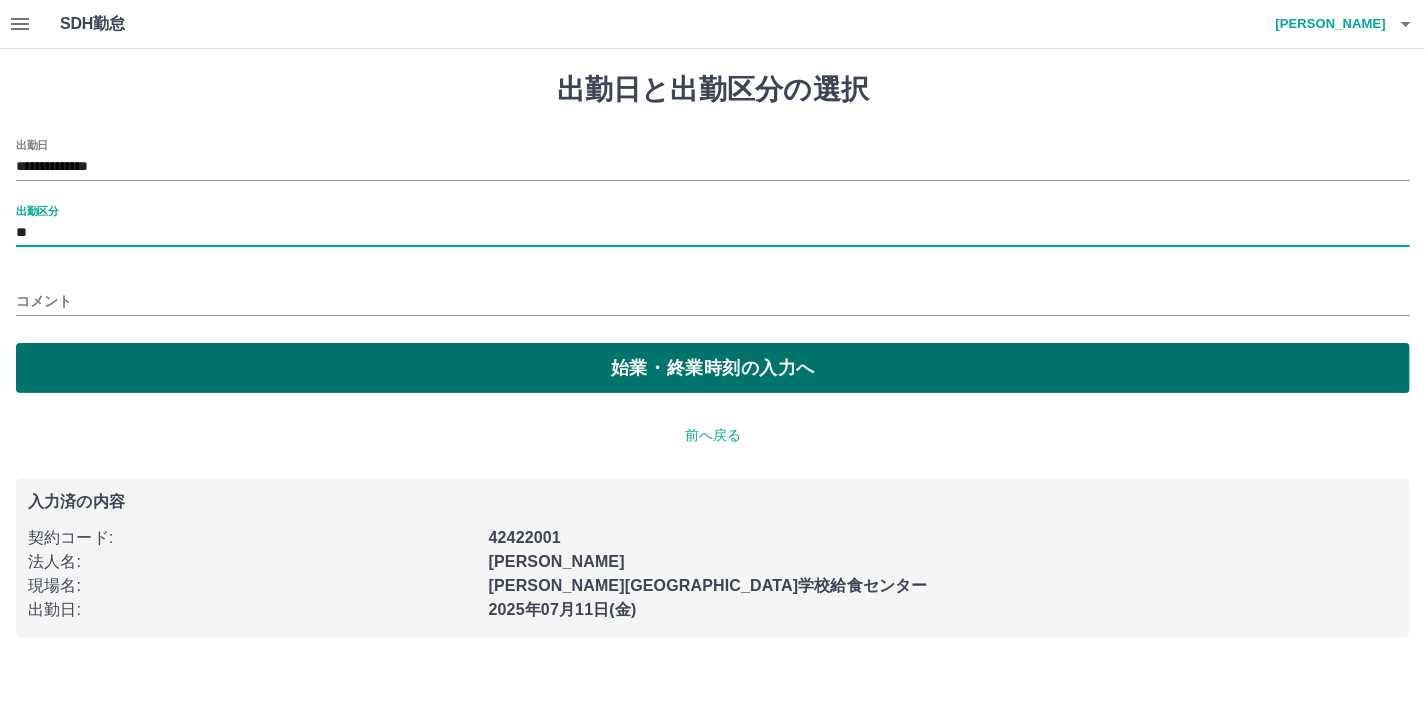 click on "始業・終業時刻の入力へ" at bounding box center [713, 368] 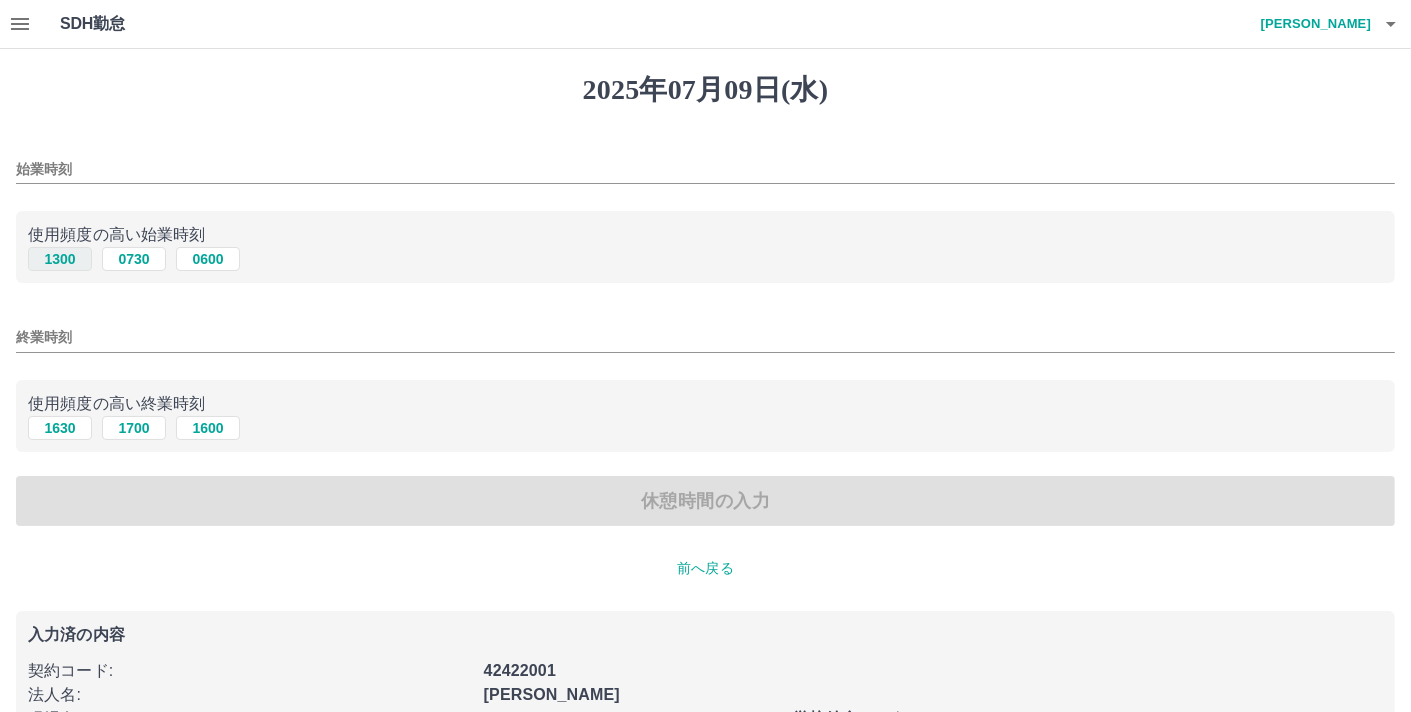click on "1300" at bounding box center (60, 259) 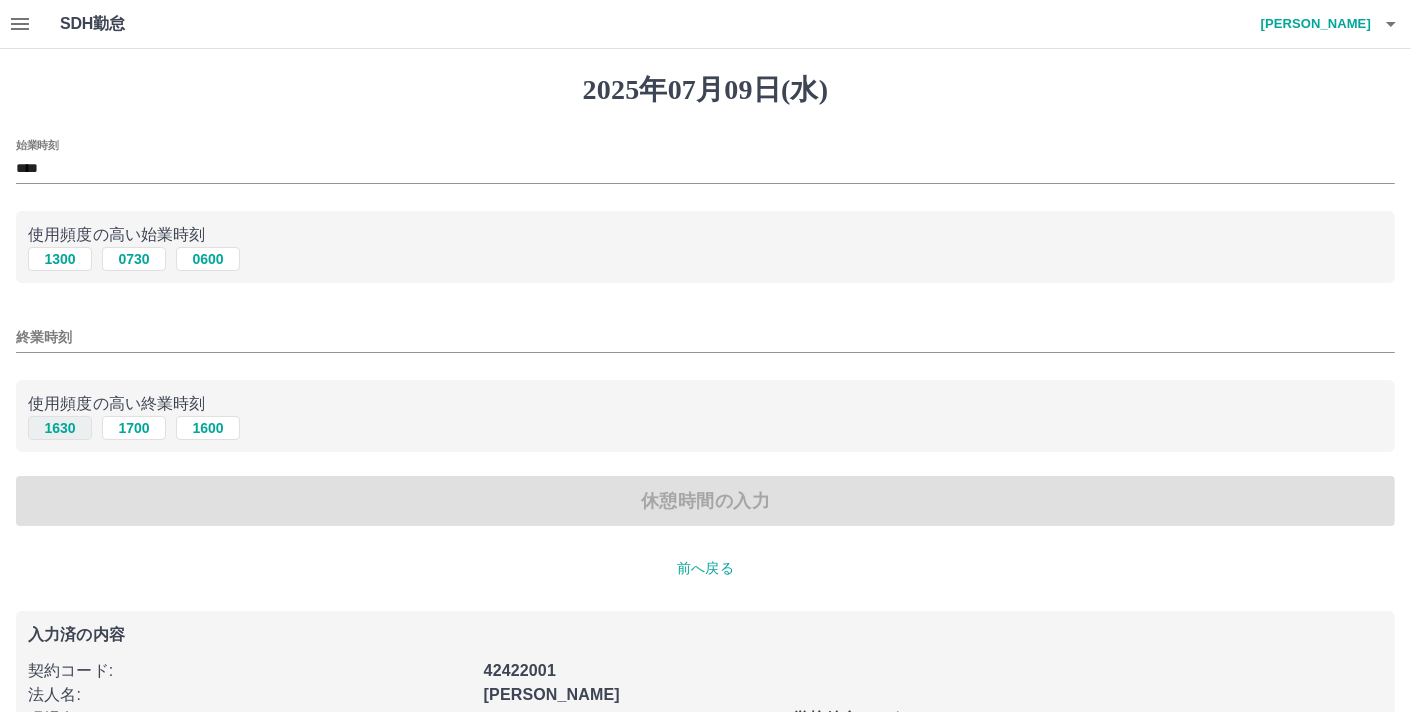 click on "1630" at bounding box center (60, 428) 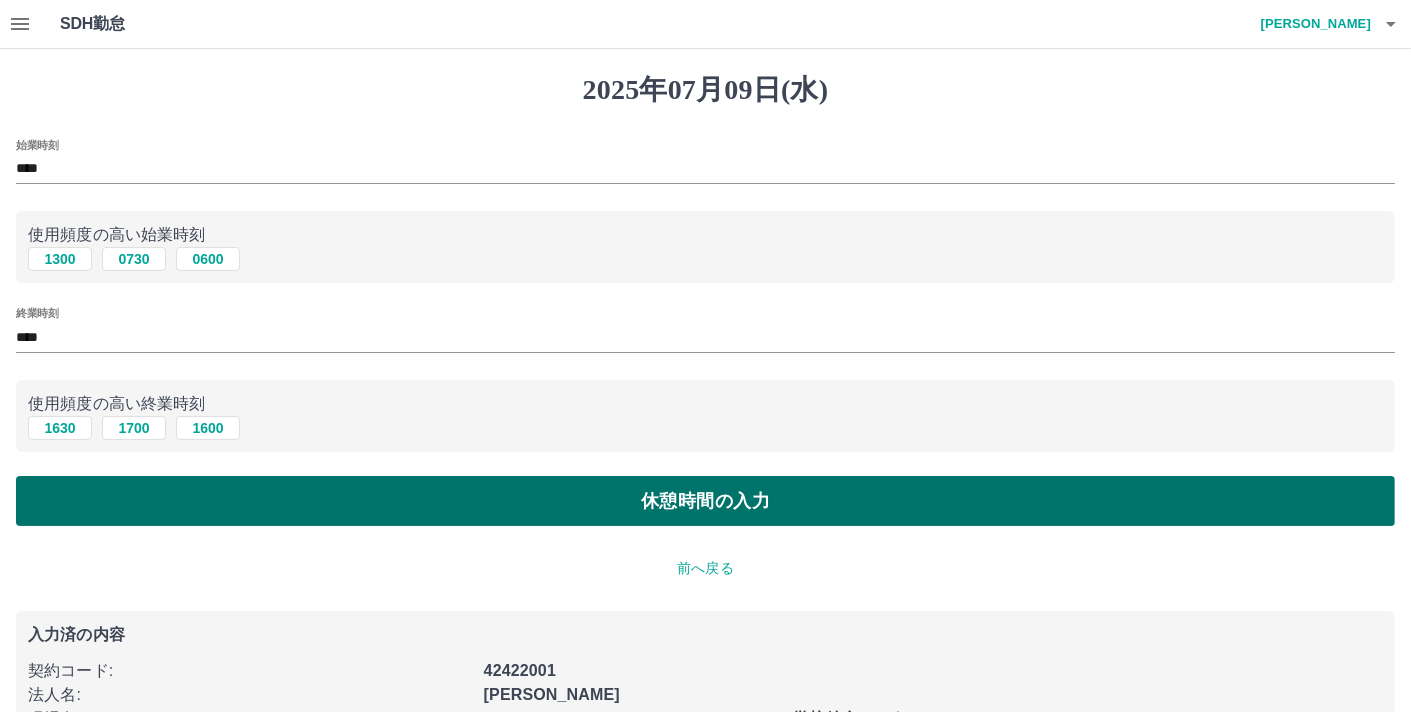 click on "休憩時間の入力" at bounding box center (705, 501) 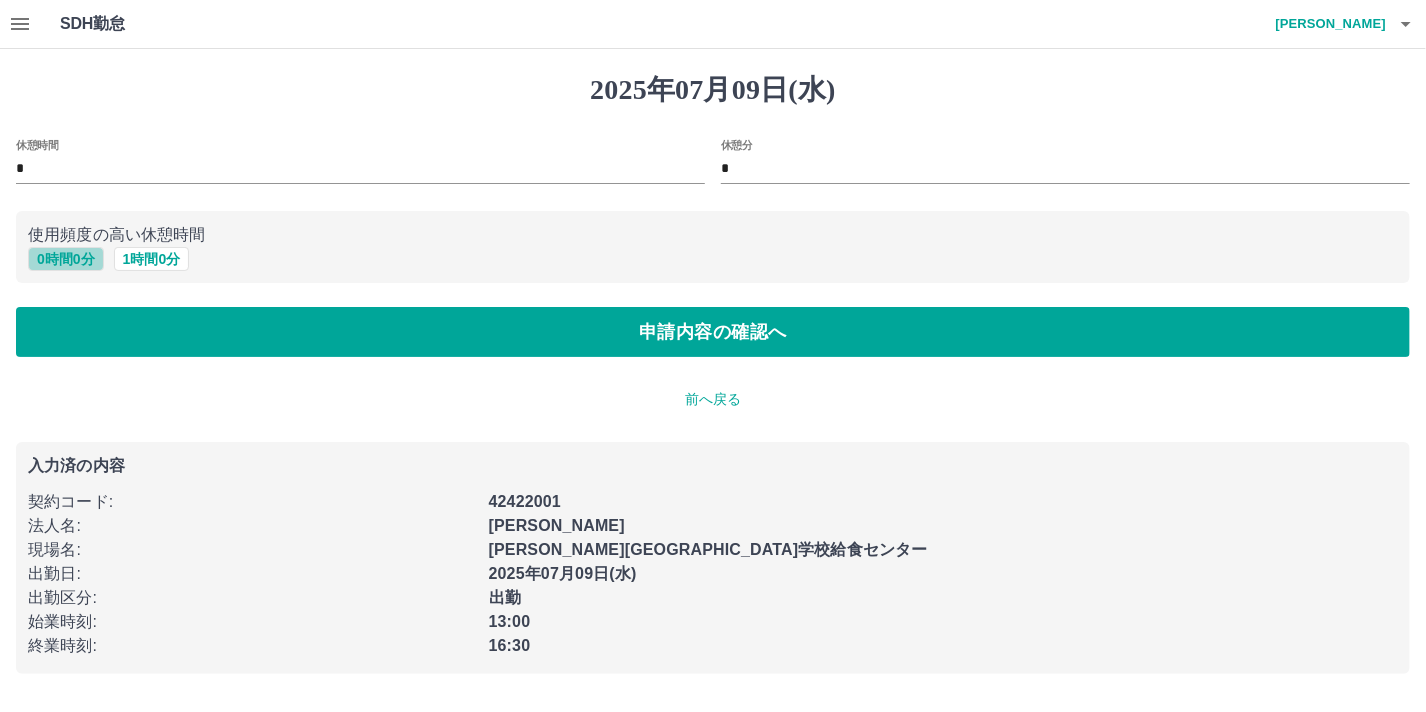 click on "0 時間 0 分" at bounding box center [66, 259] 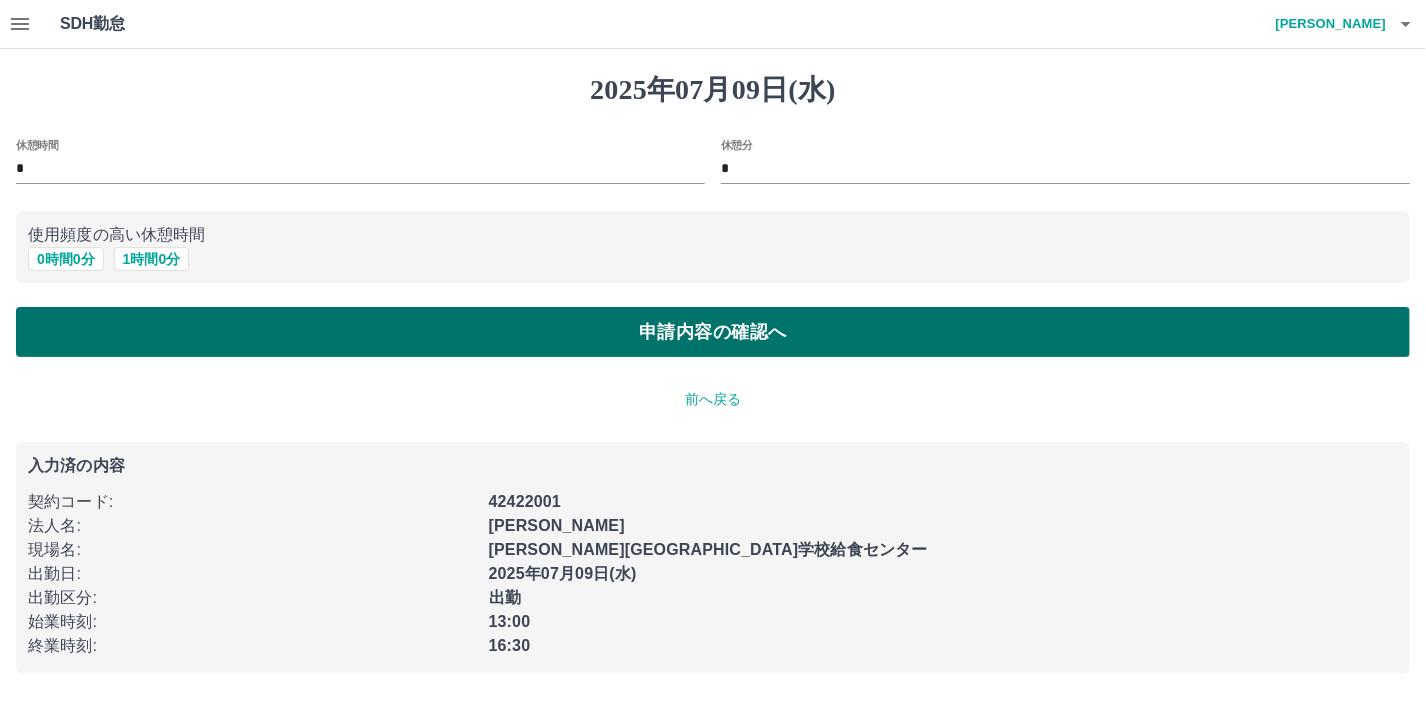 click on "申請内容の確認へ" at bounding box center (713, 332) 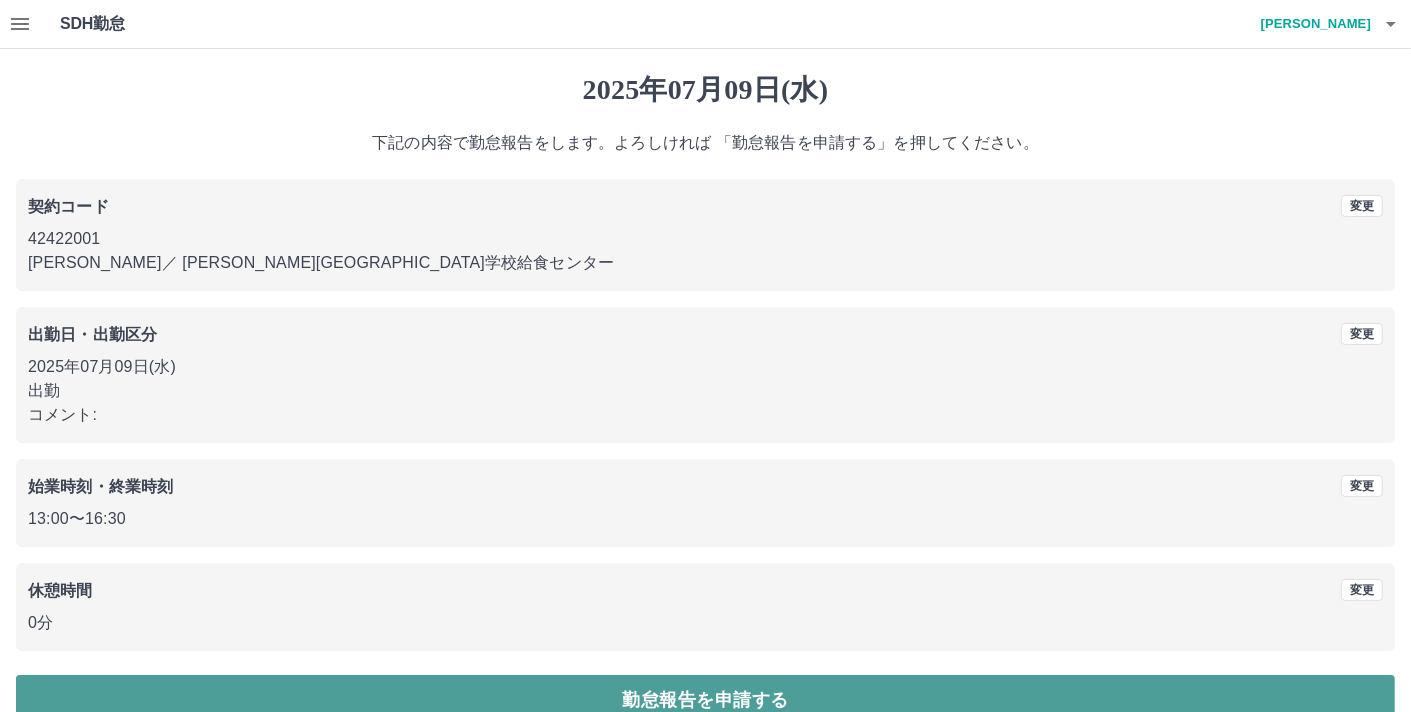 click on "勤怠報告を申請する" at bounding box center [705, 700] 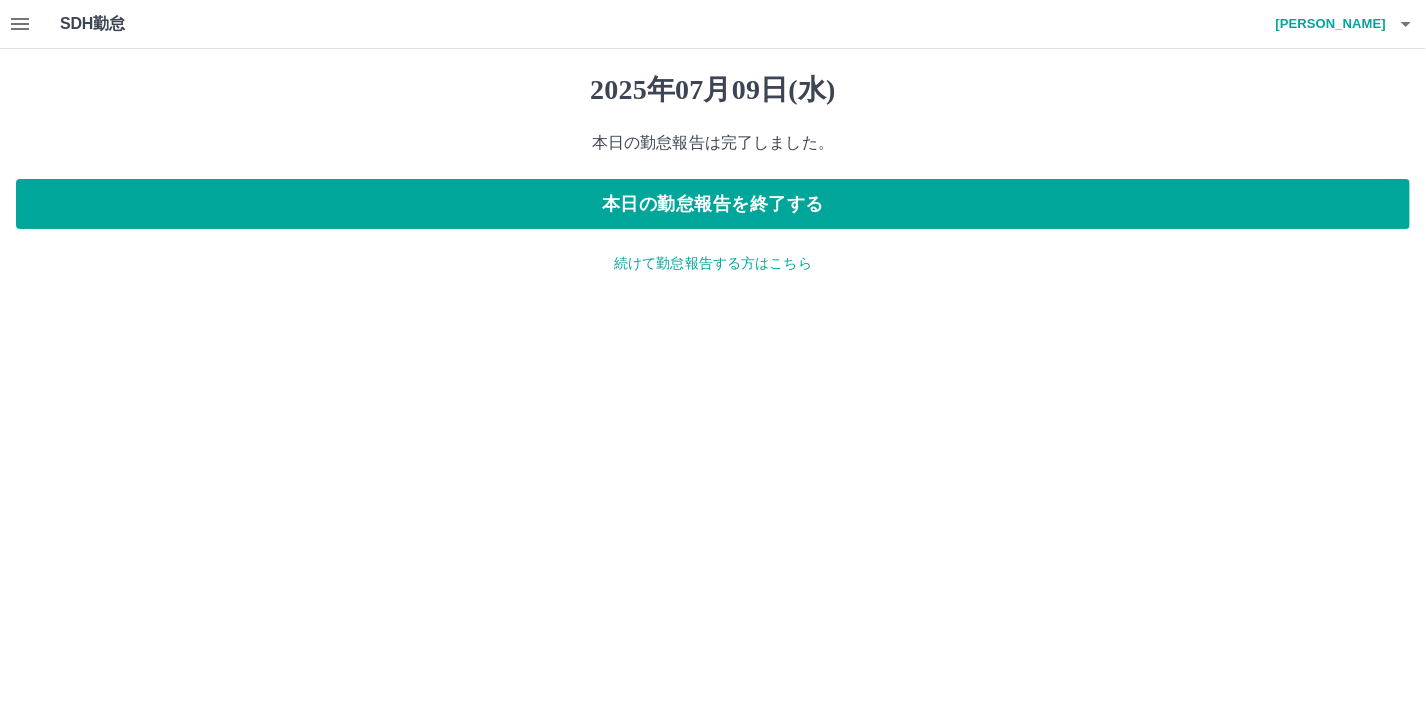 click on "続けて勤怠報告する方はこちら" at bounding box center (713, 263) 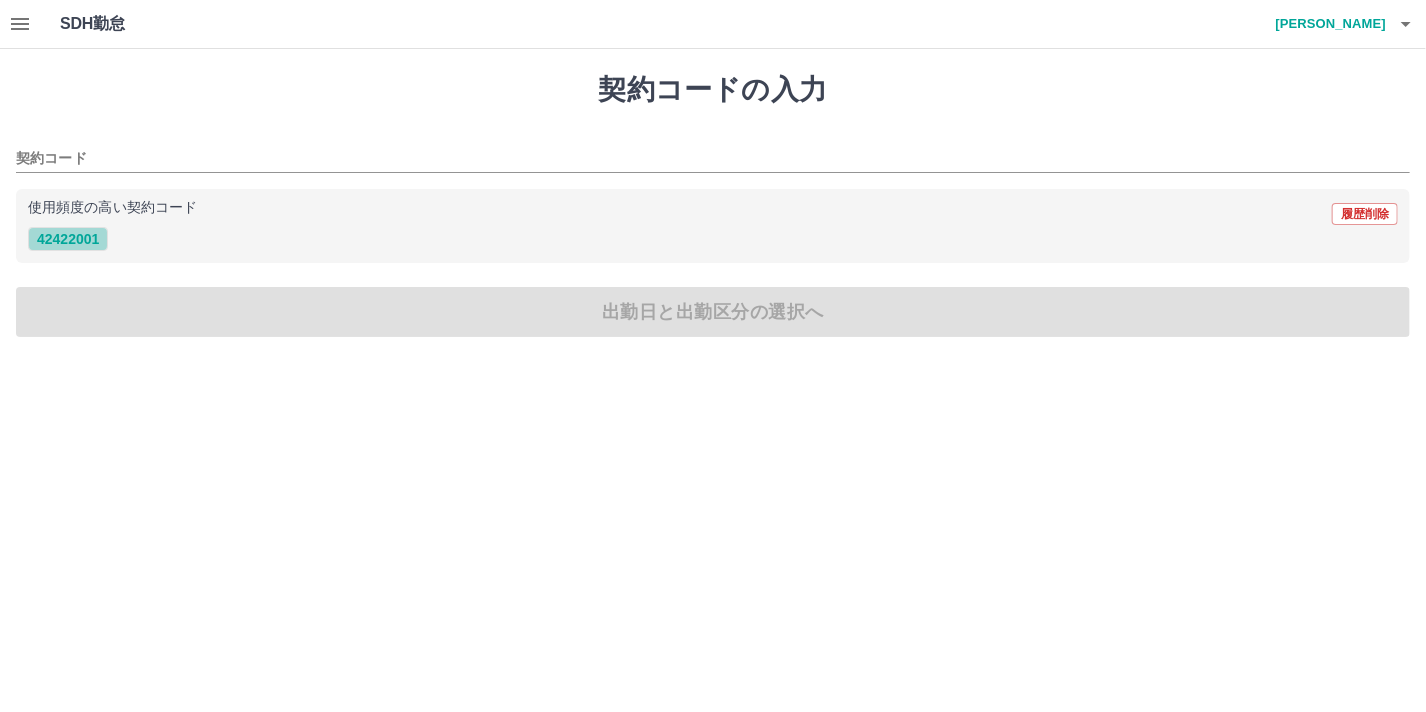 click on "42422001" at bounding box center [68, 239] 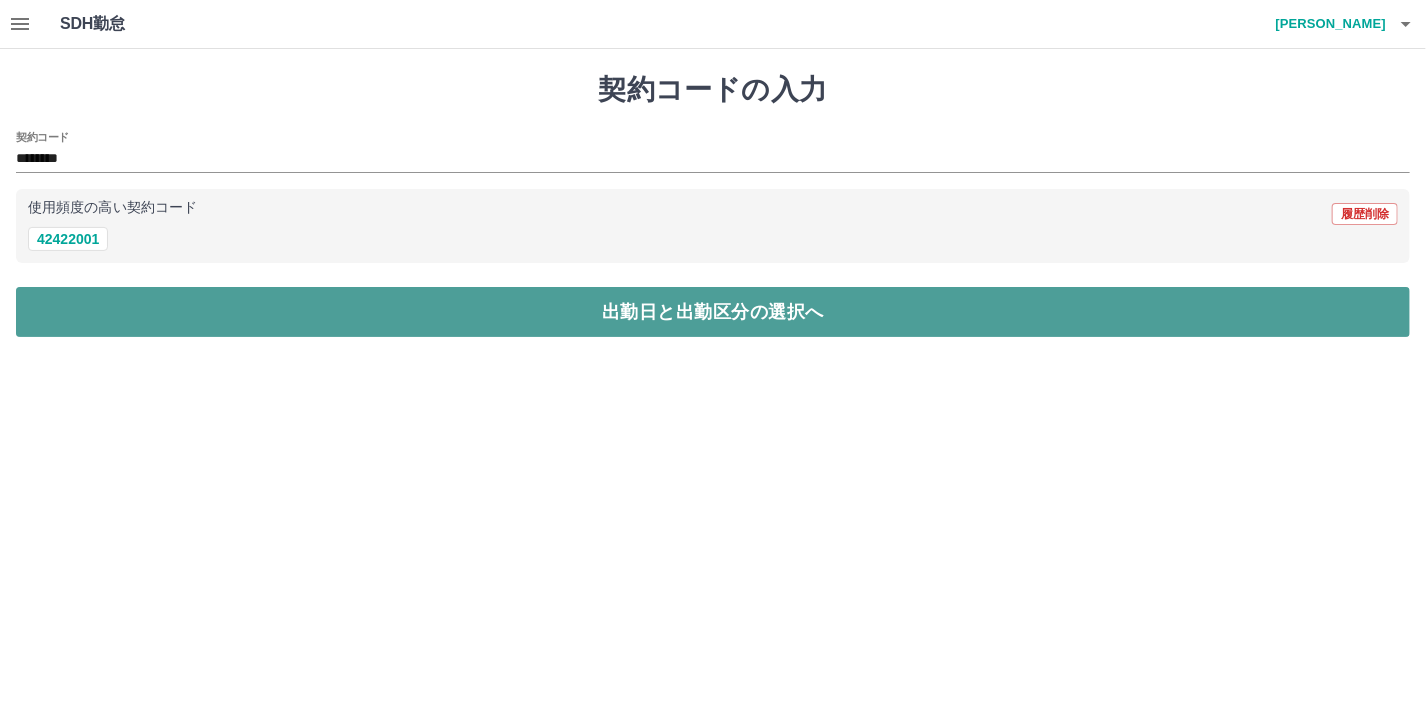 click on "出勤日と出勤区分の選択へ" at bounding box center [713, 312] 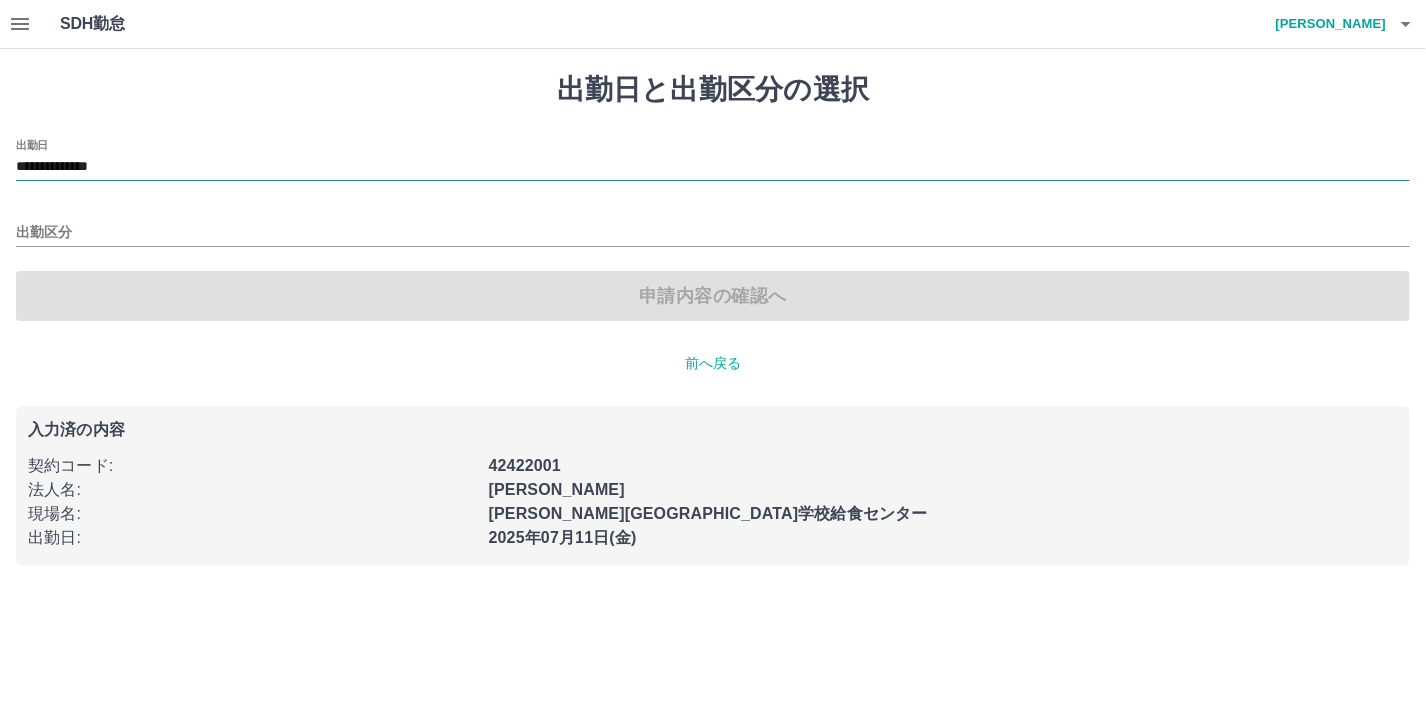 click on "**********" at bounding box center [713, 167] 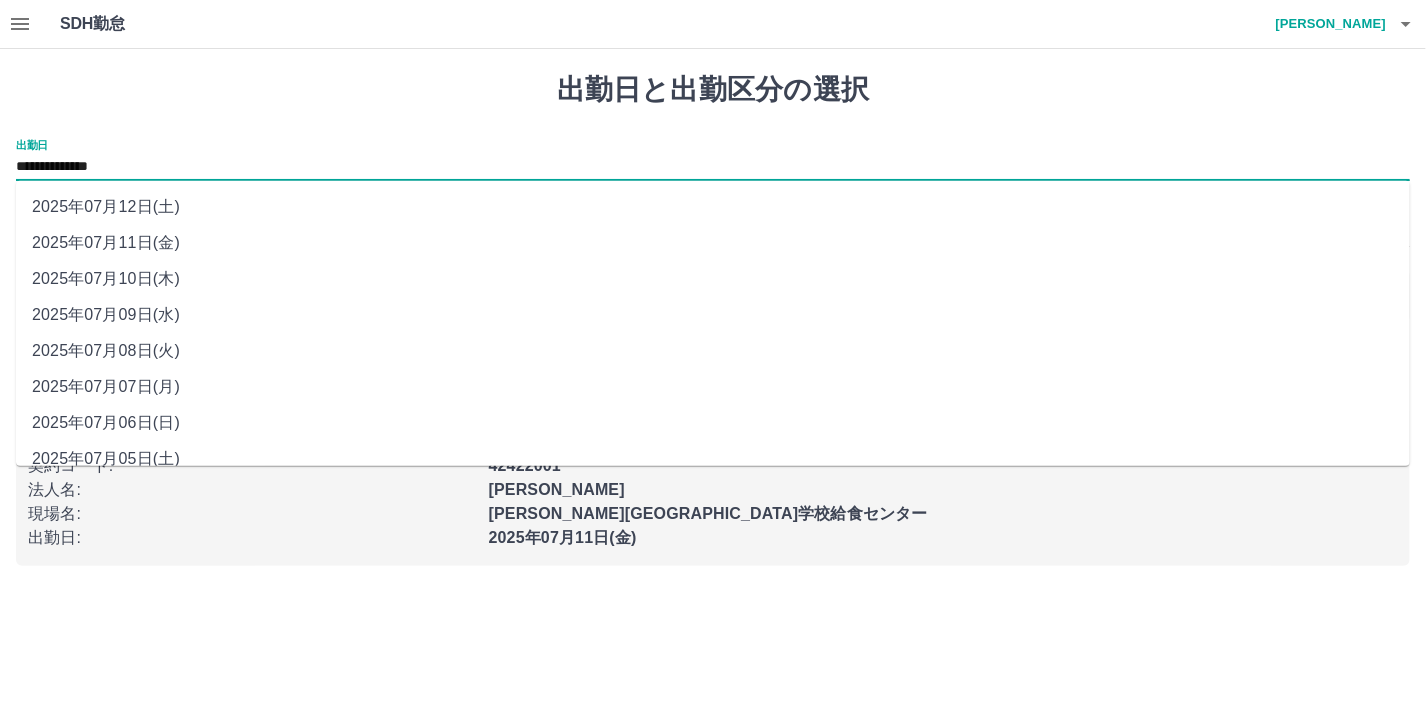 drag, startPoint x: 156, startPoint y: 159, endPoint x: 141, endPoint y: 282, distance: 123.911255 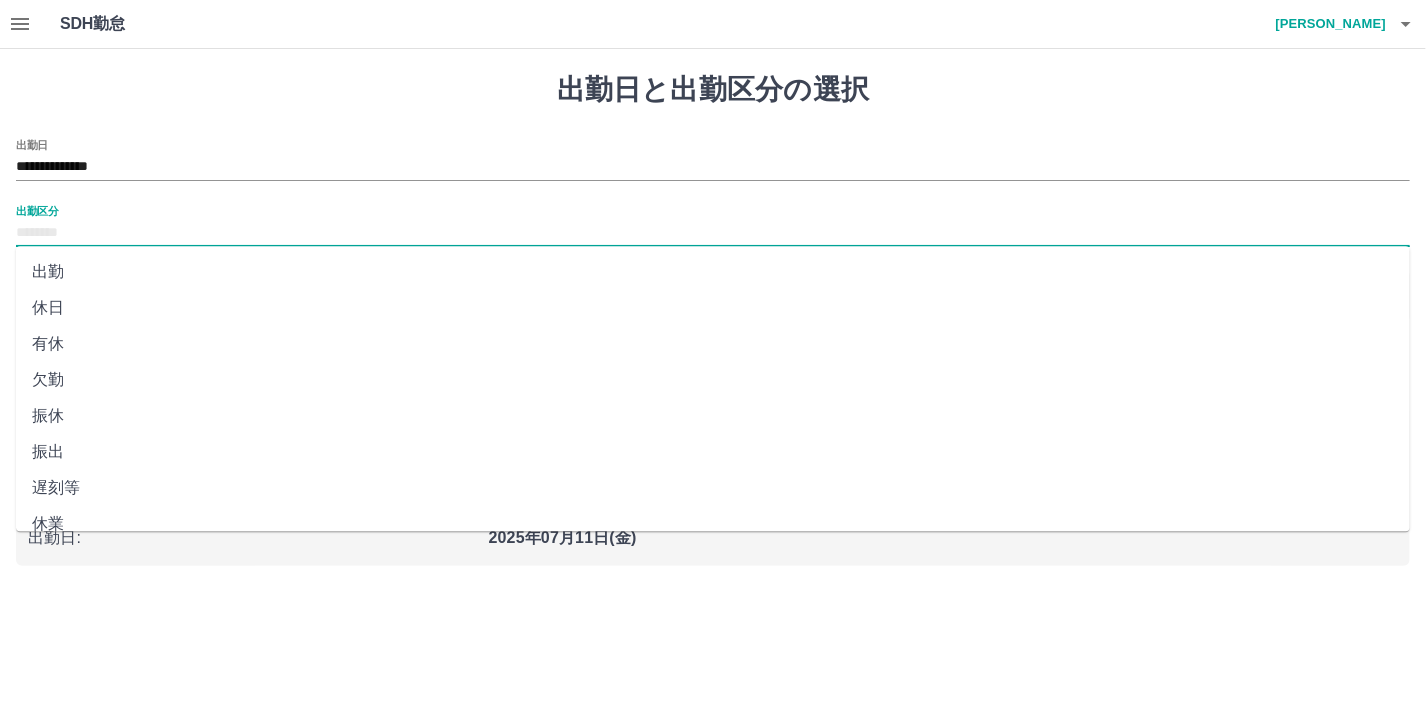 click on "出勤区分" at bounding box center [713, 233] 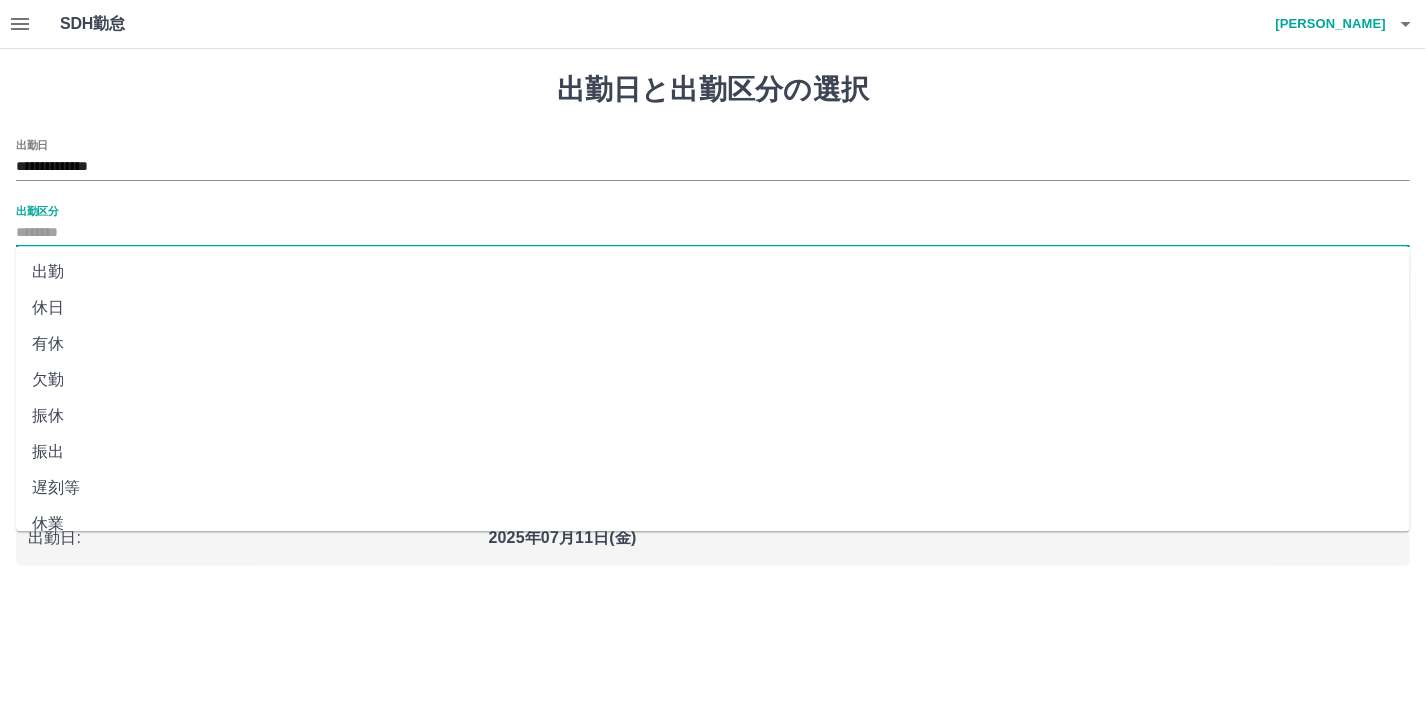 click on "出勤" at bounding box center (713, 272) 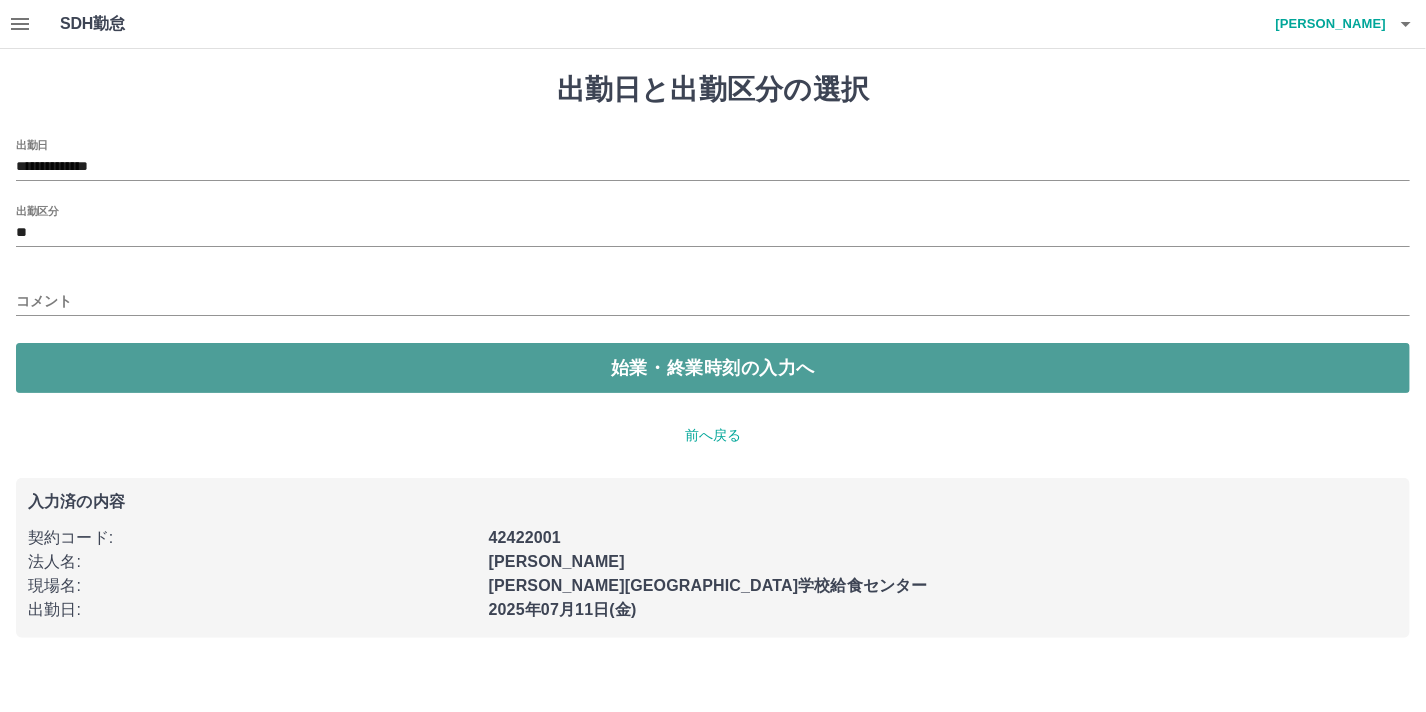 click on "始業・終業時刻の入力へ" at bounding box center [713, 368] 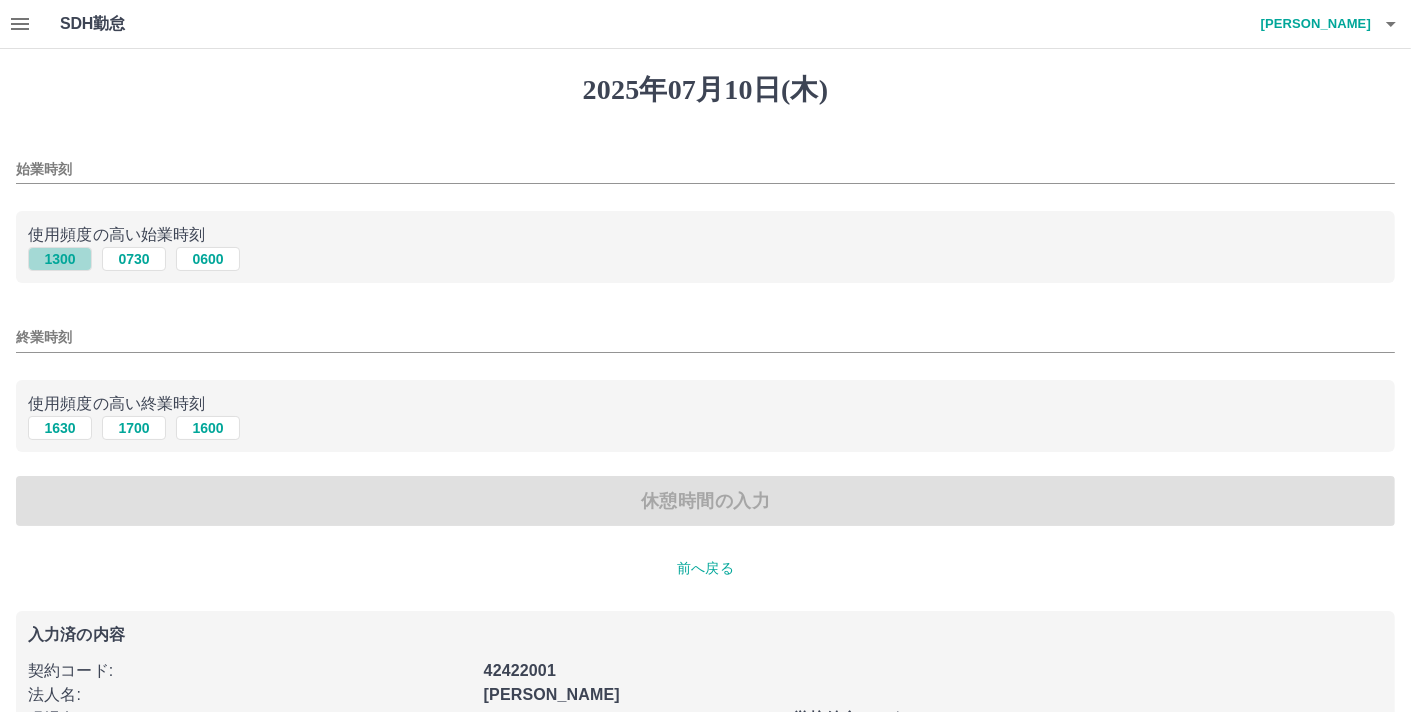 click on "1300" at bounding box center [60, 259] 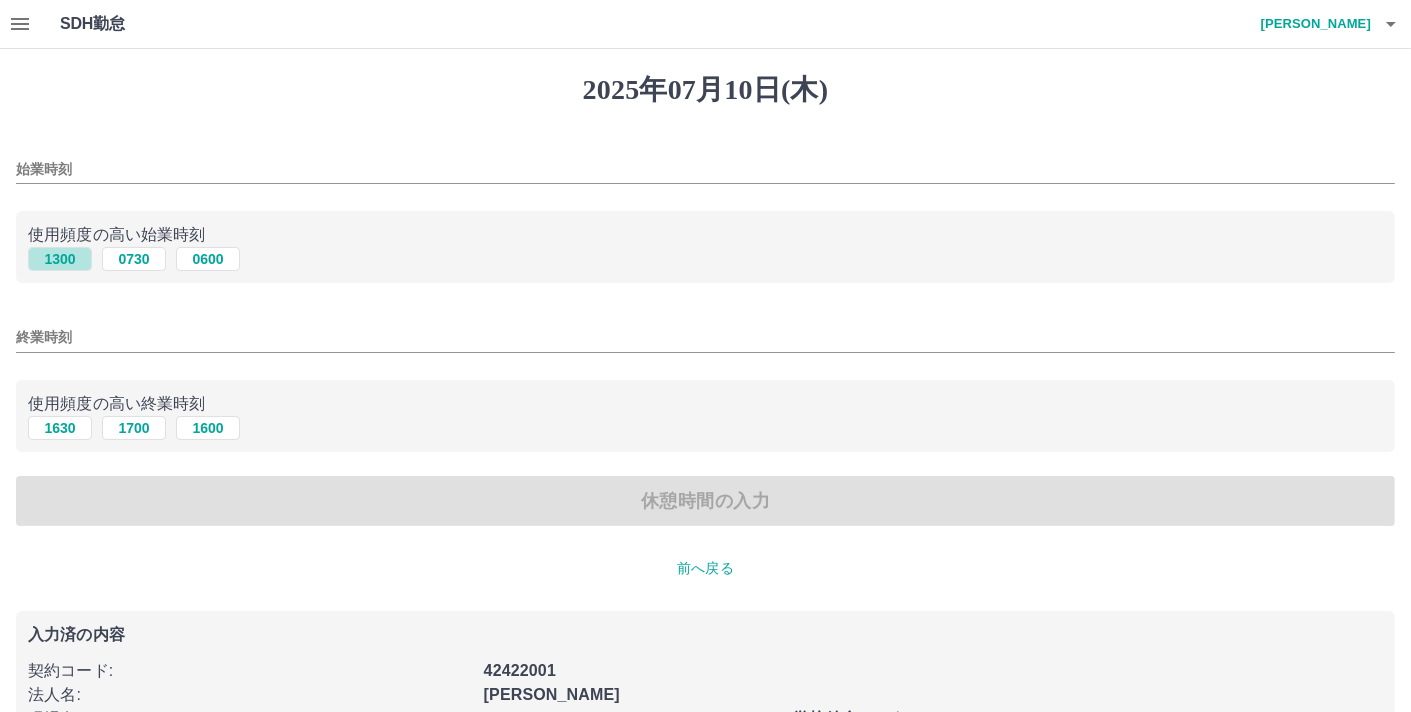 type on "****" 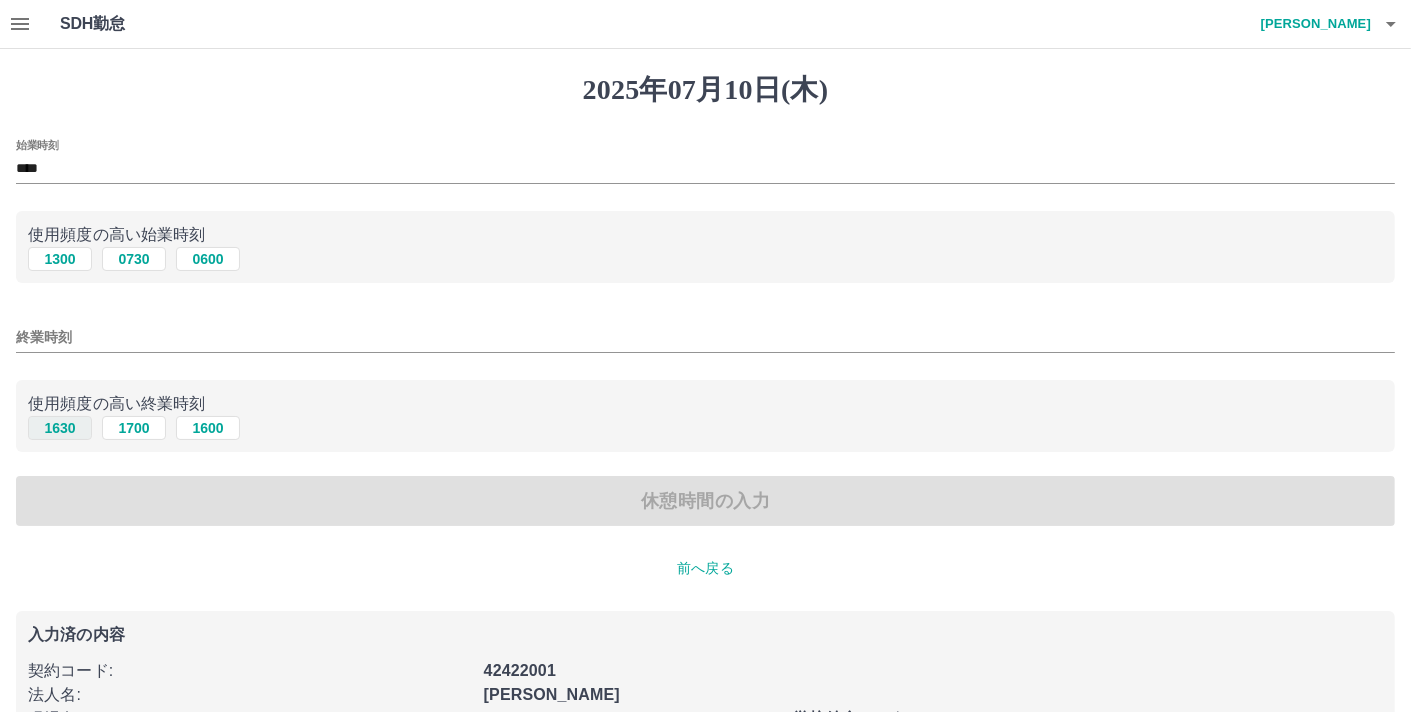 click on "1630" at bounding box center [60, 428] 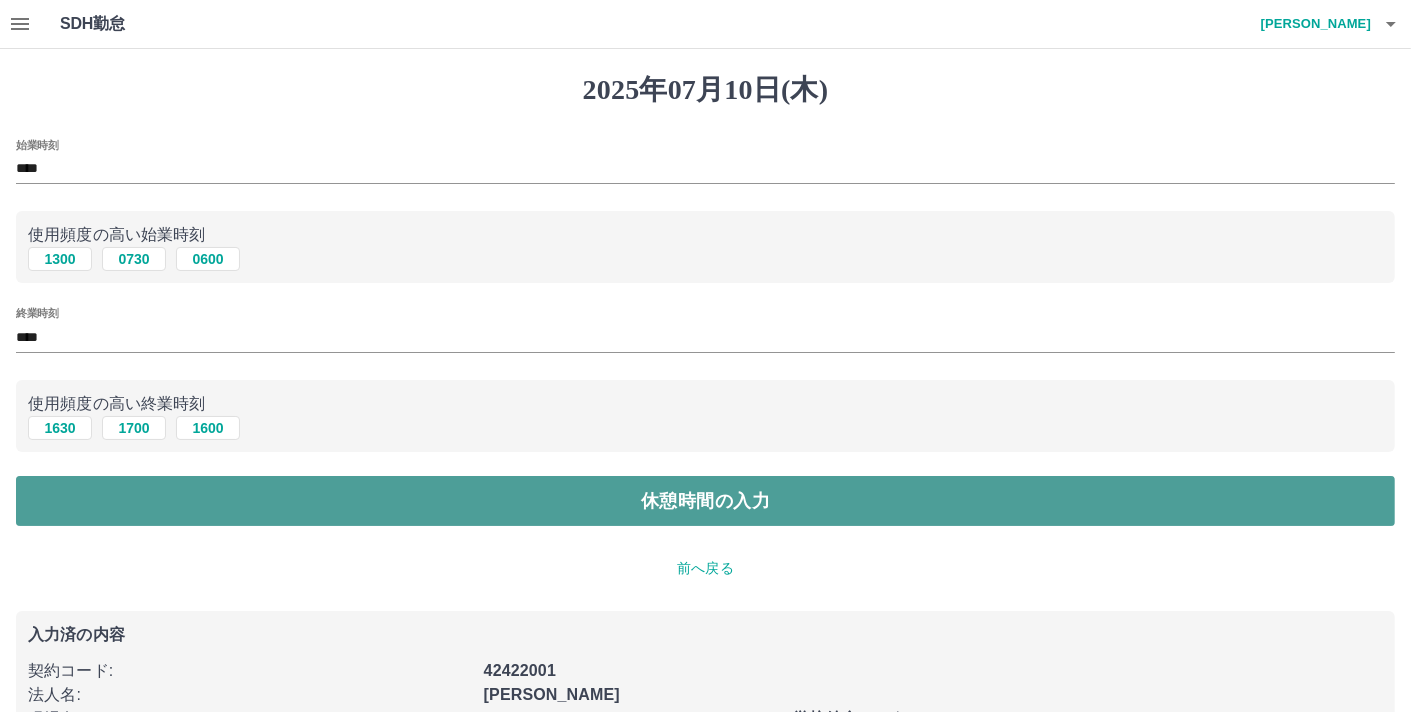 click on "休憩時間の入力" at bounding box center (705, 501) 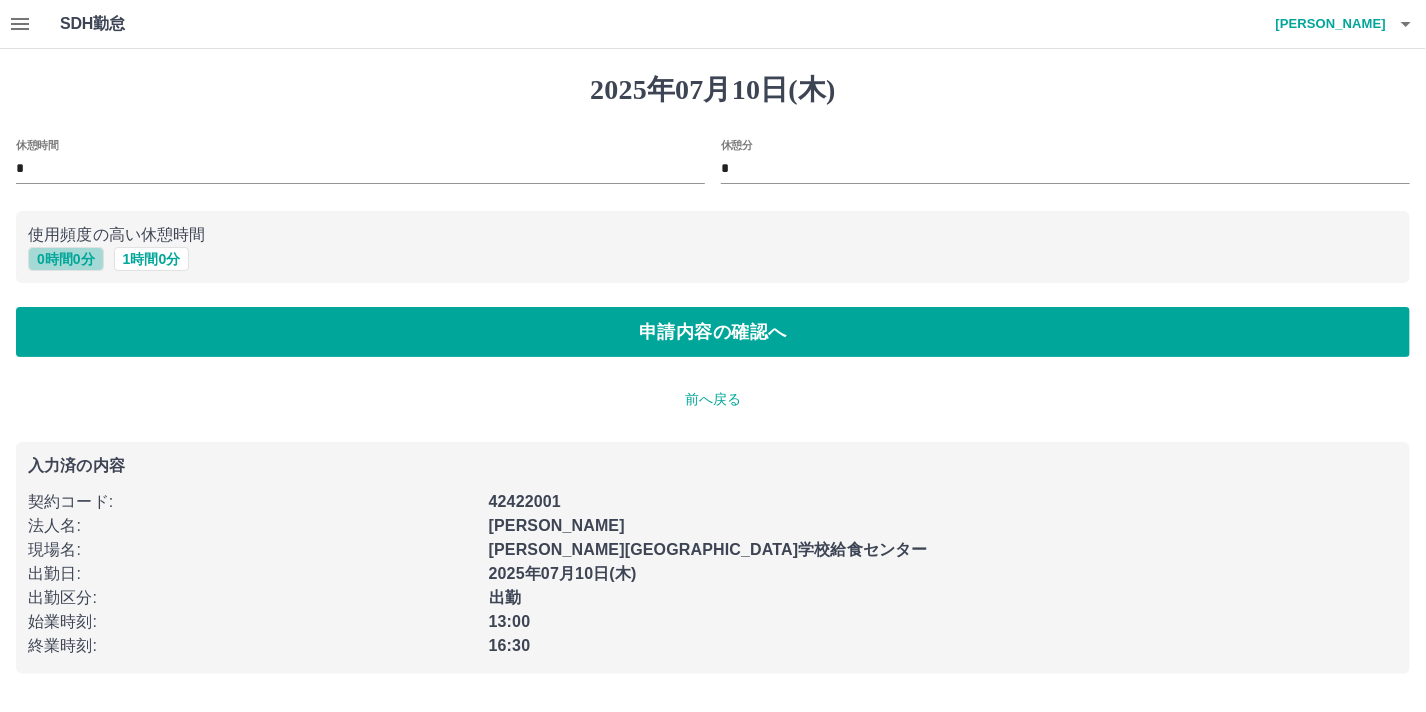 click on "0 時間 0 分" at bounding box center [66, 259] 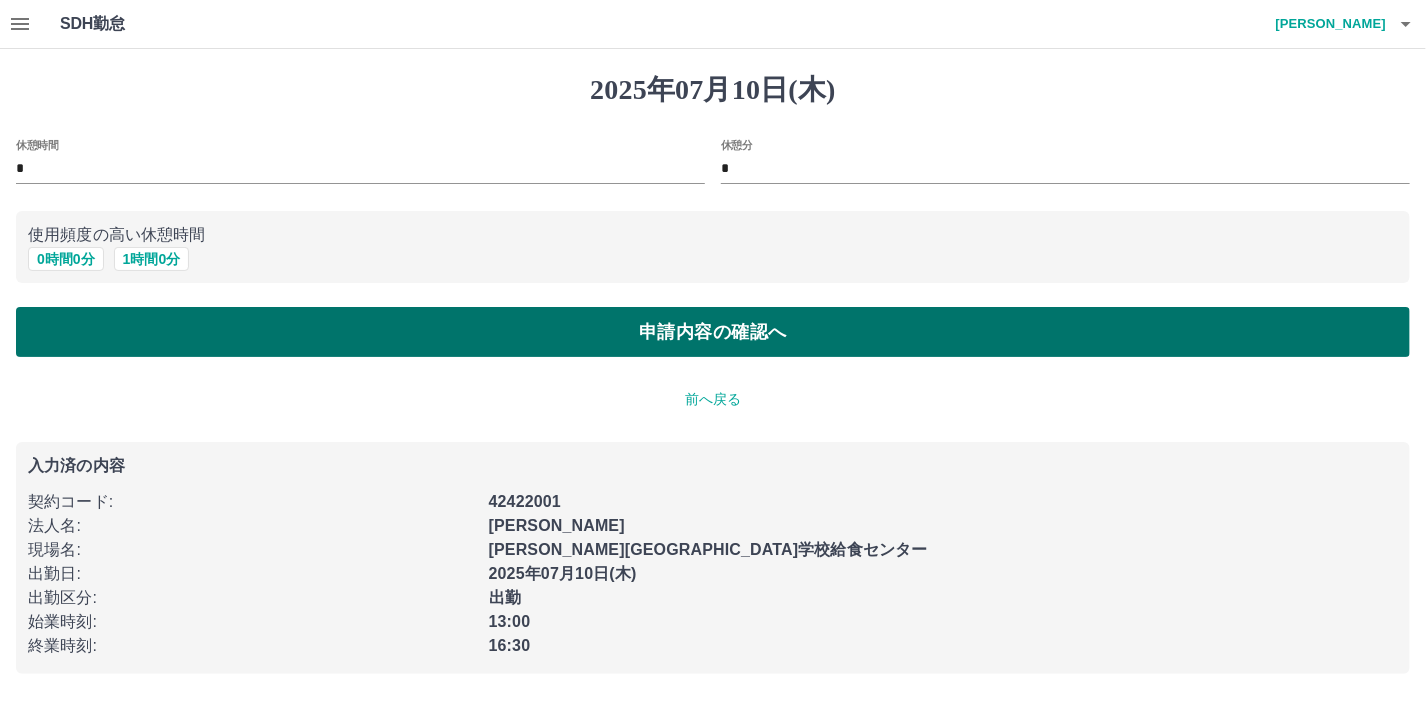 click on "申請内容の確認へ" at bounding box center [713, 332] 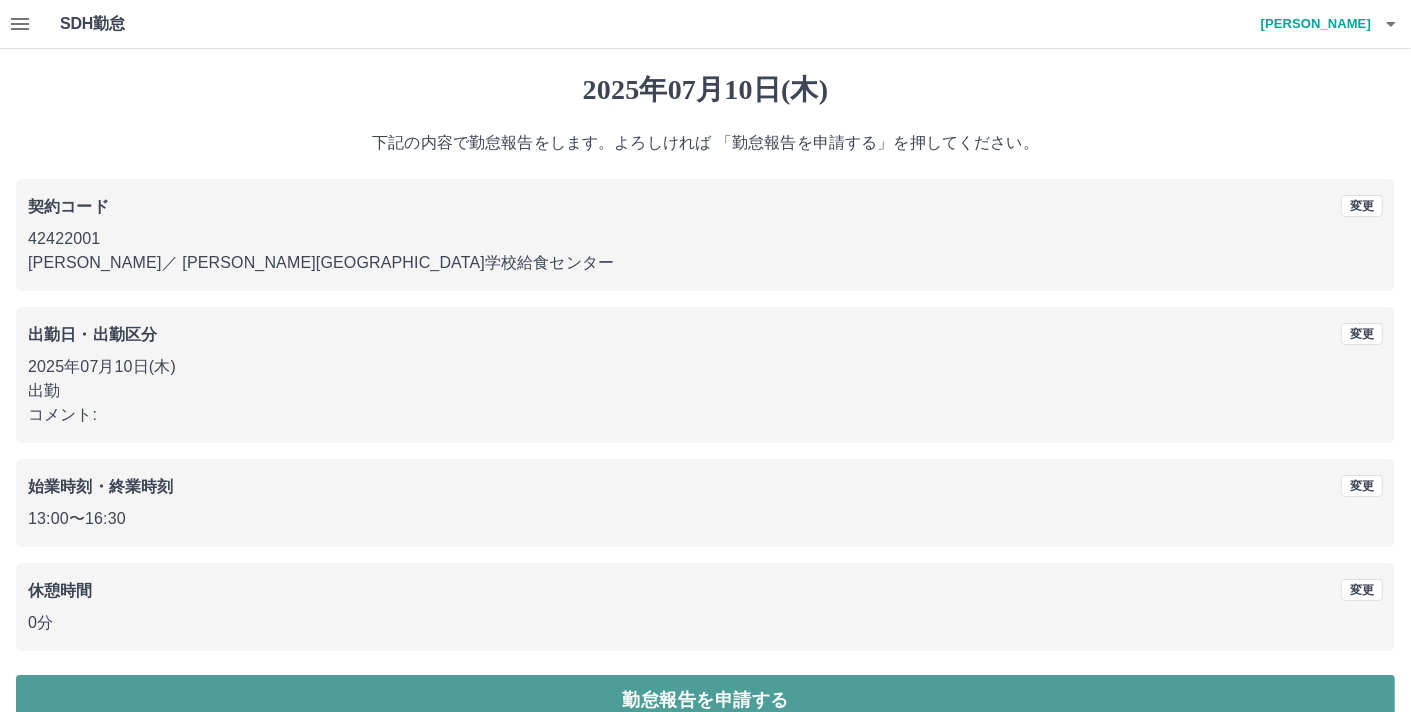 click on "勤怠報告を申請する" at bounding box center (705, 700) 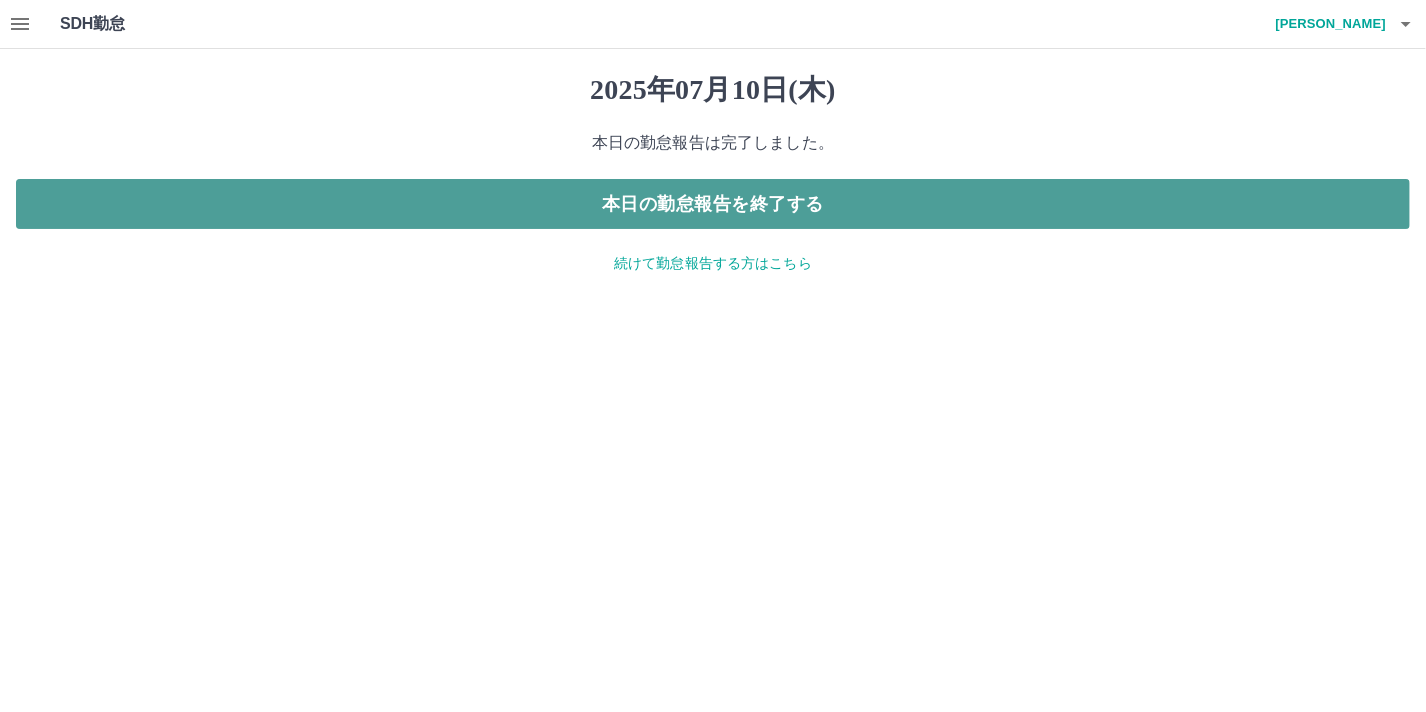 click on "本日の勤怠報告を終了する" at bounding box center [713, 204] 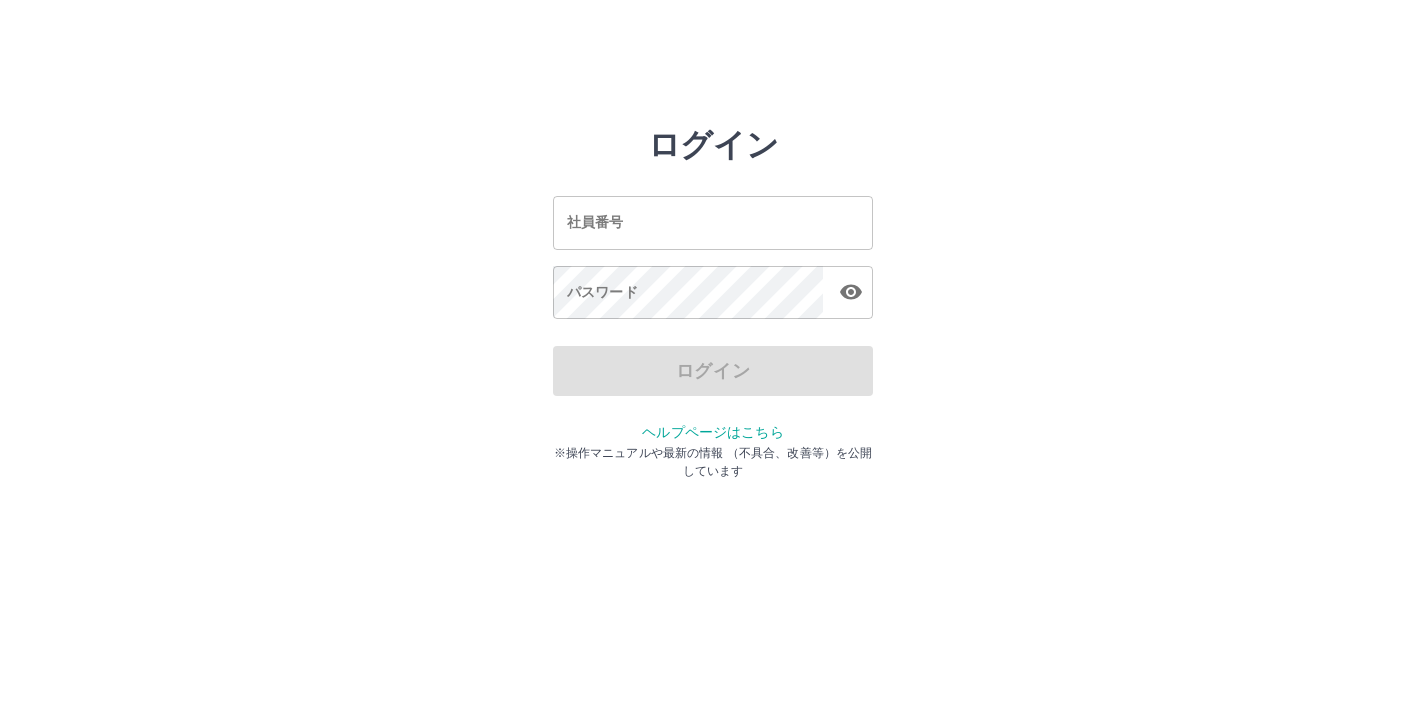 scroll, scrollTop: 0, scrollLeft: 0, axis: both 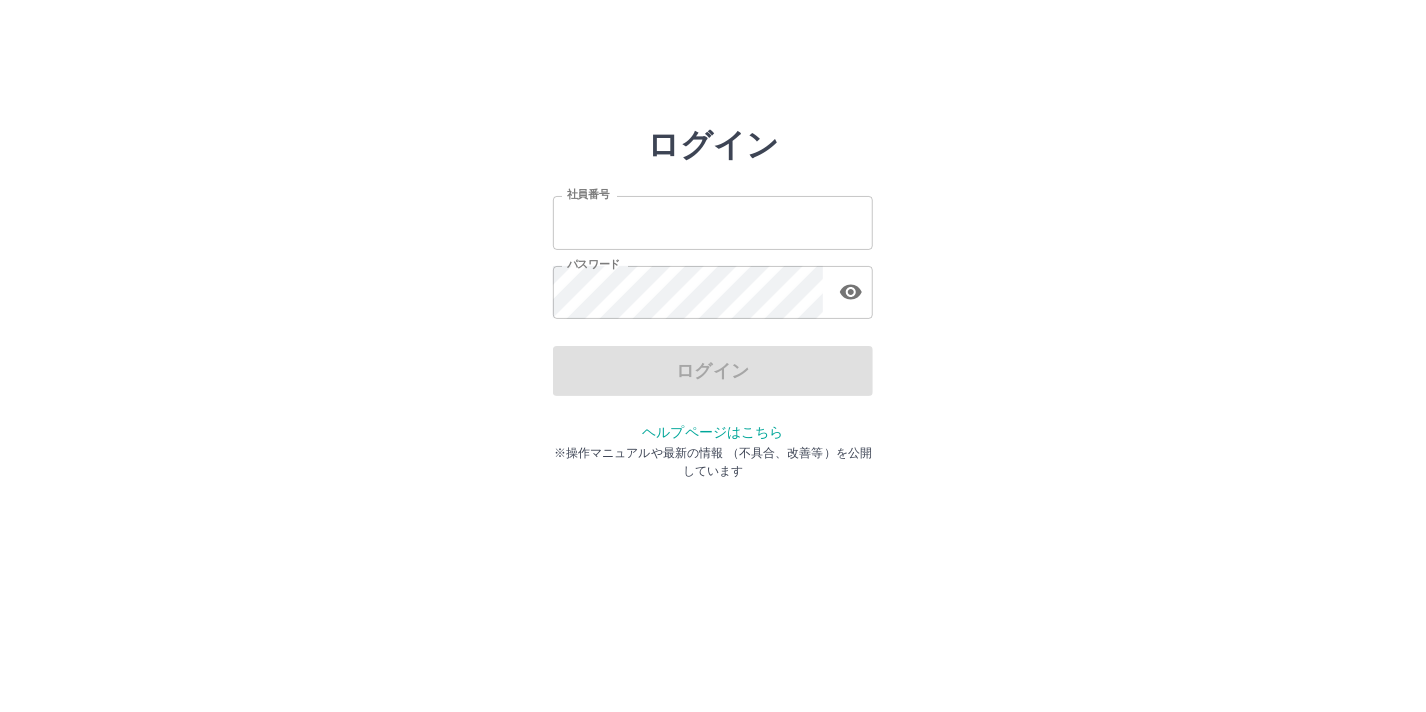 type on "*******" 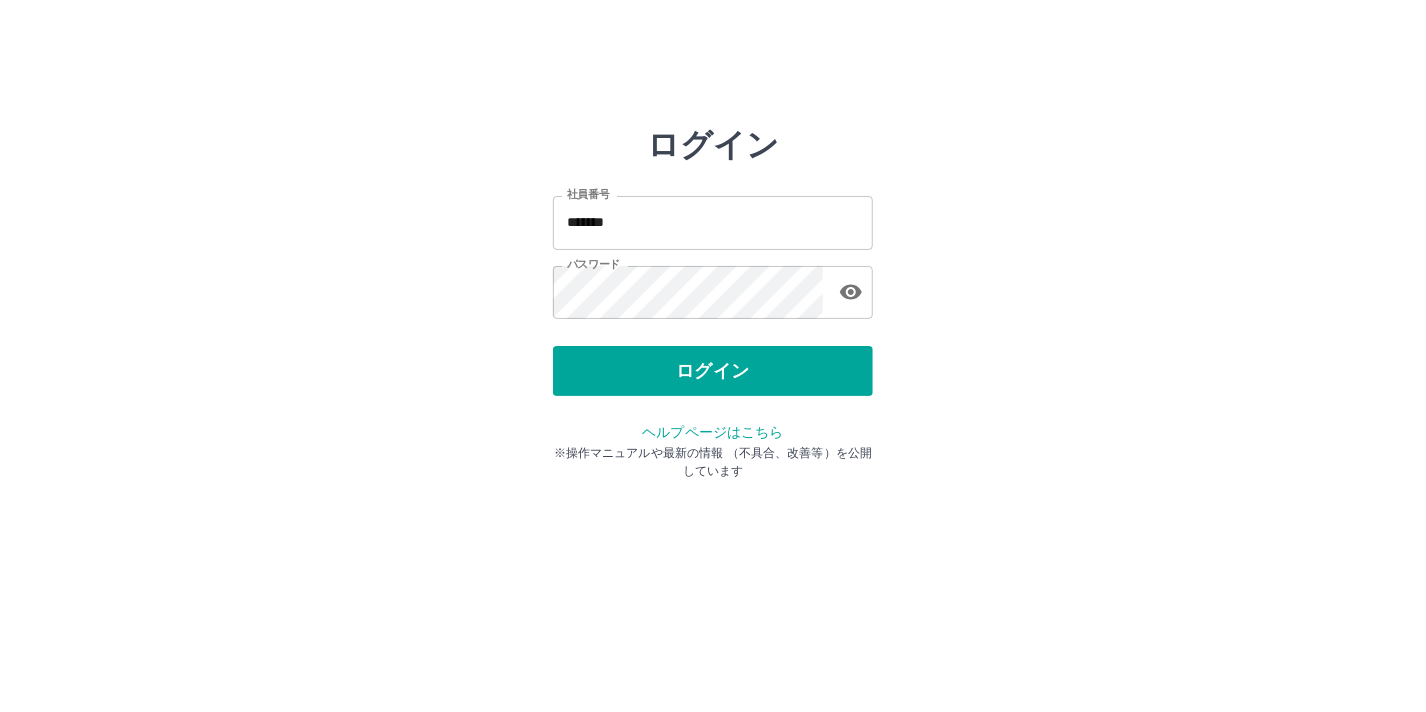 click on "ログイン" at bounding box center (713, 371) 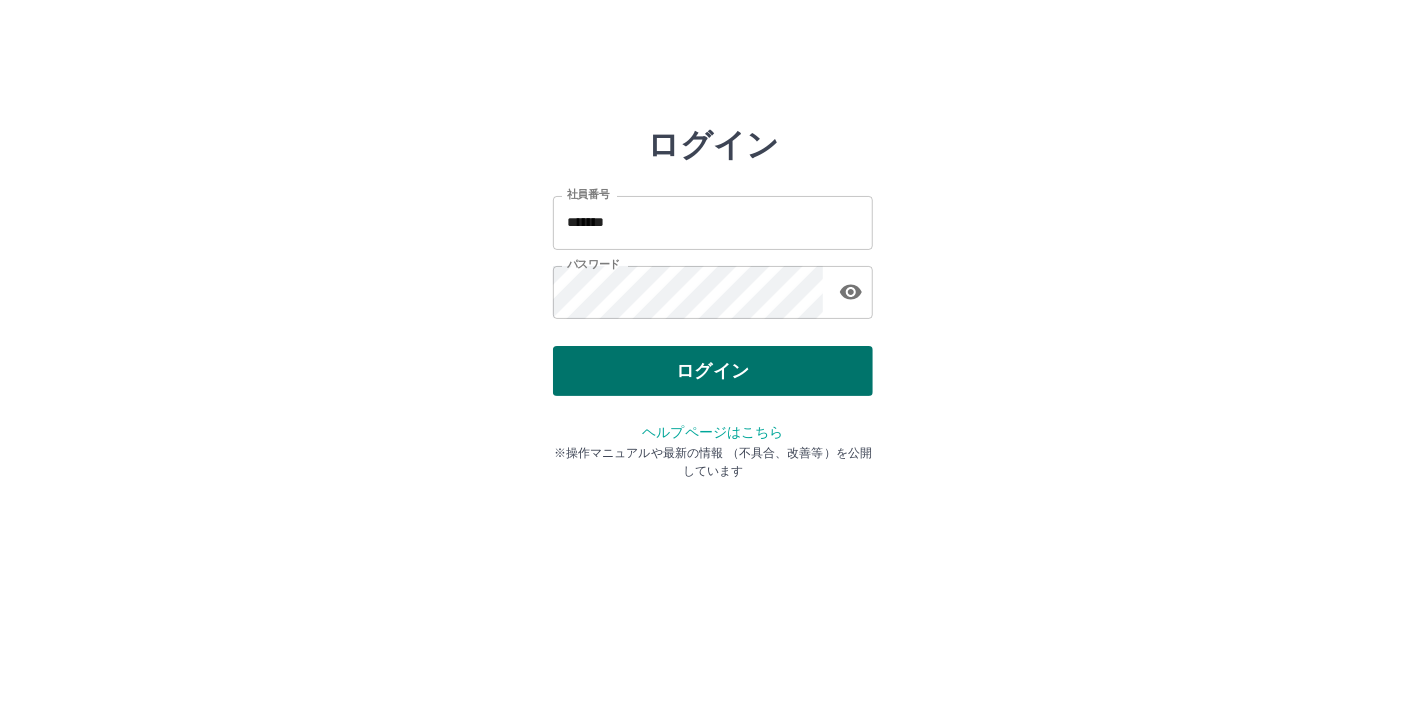 click on "ログイン" at bounding box center (713, 371) 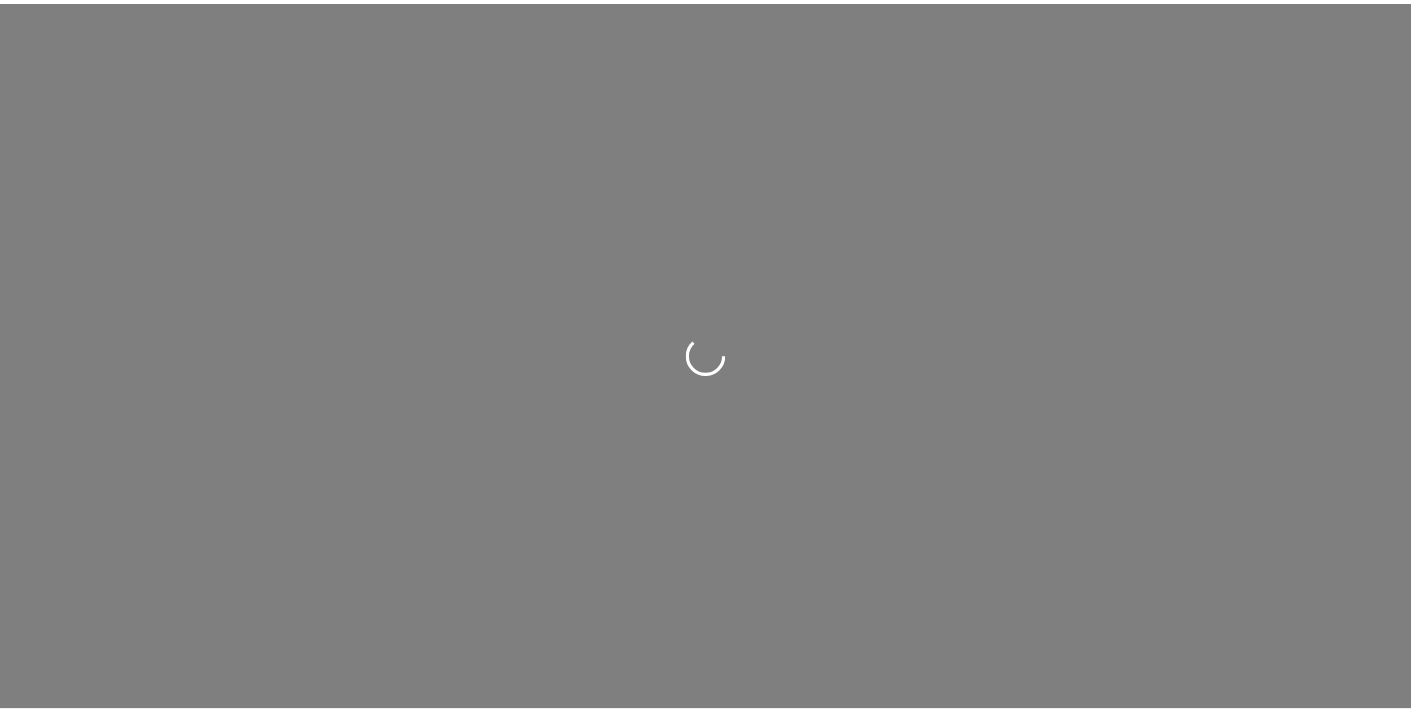 scroll, scrollTop: 0, scrollLeft: 0, axis: both 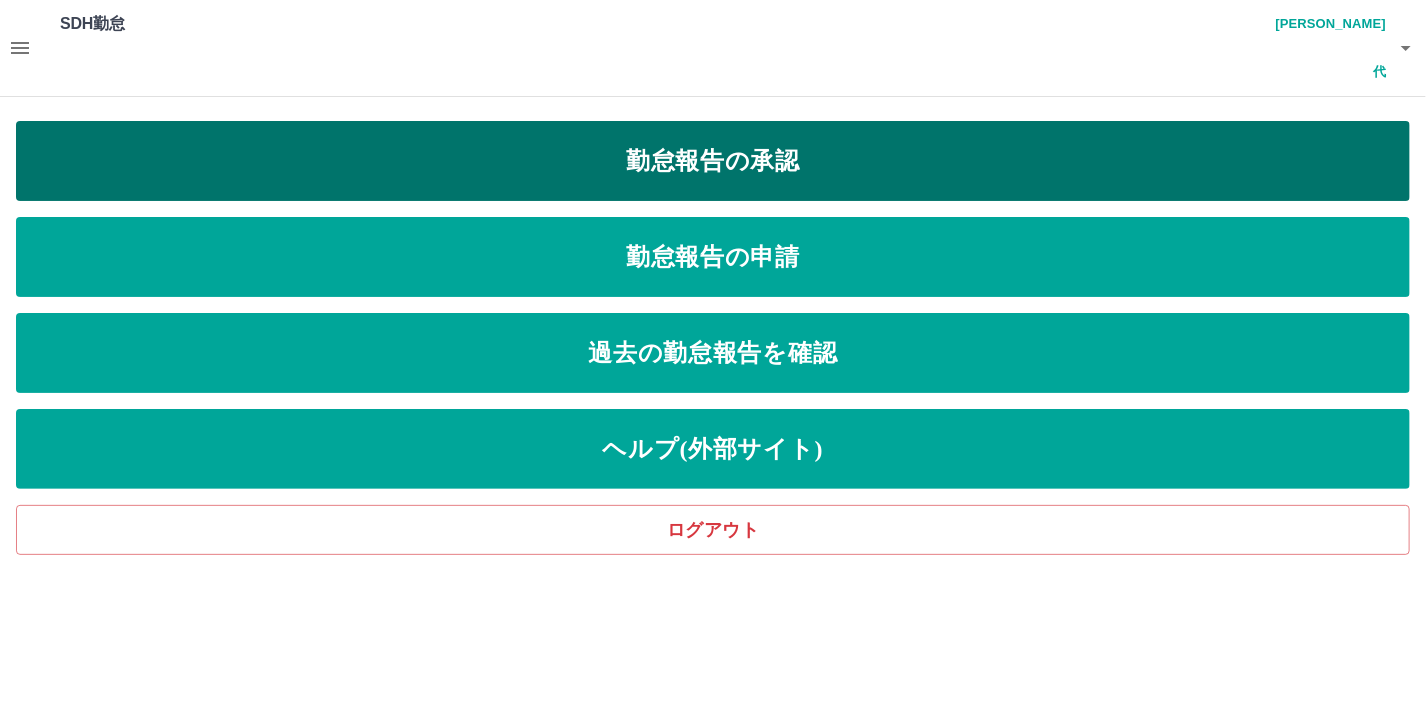 click on "勤怠報告の承認" at bounding box center (713, 161) 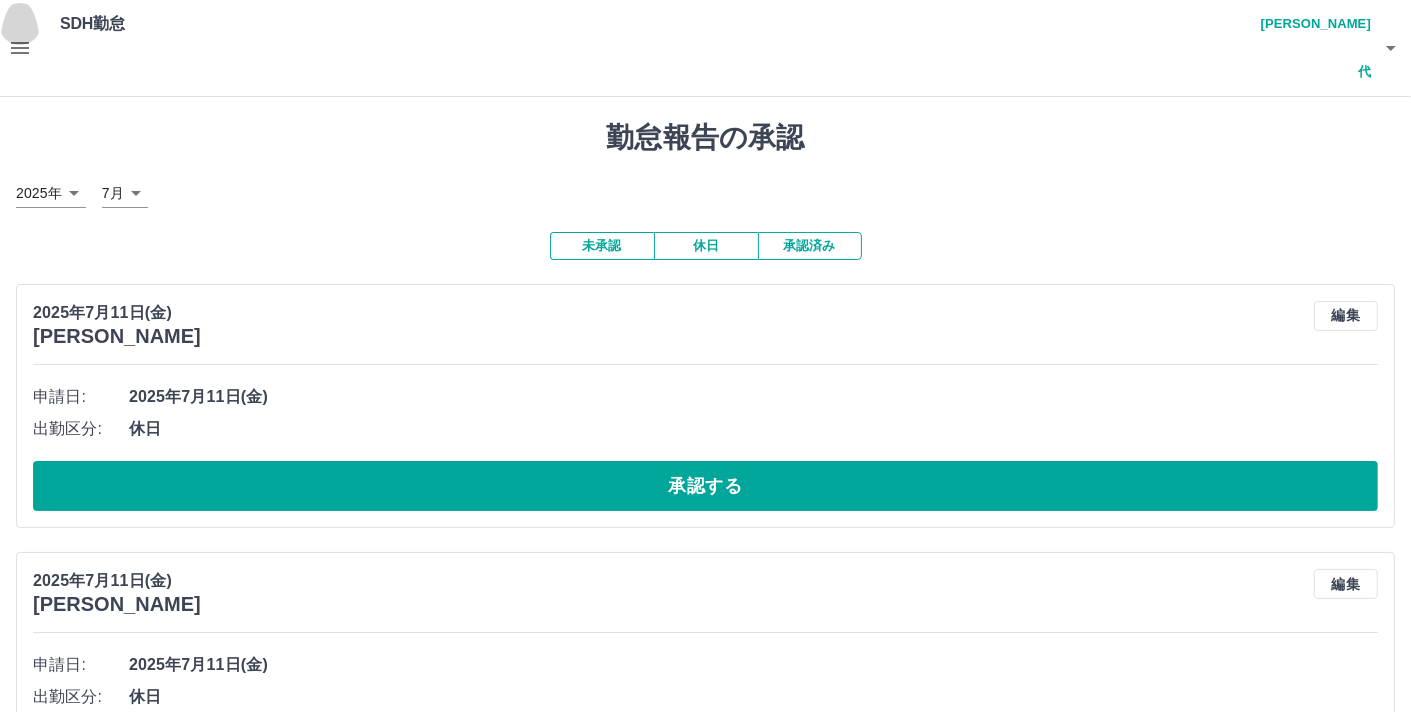 click 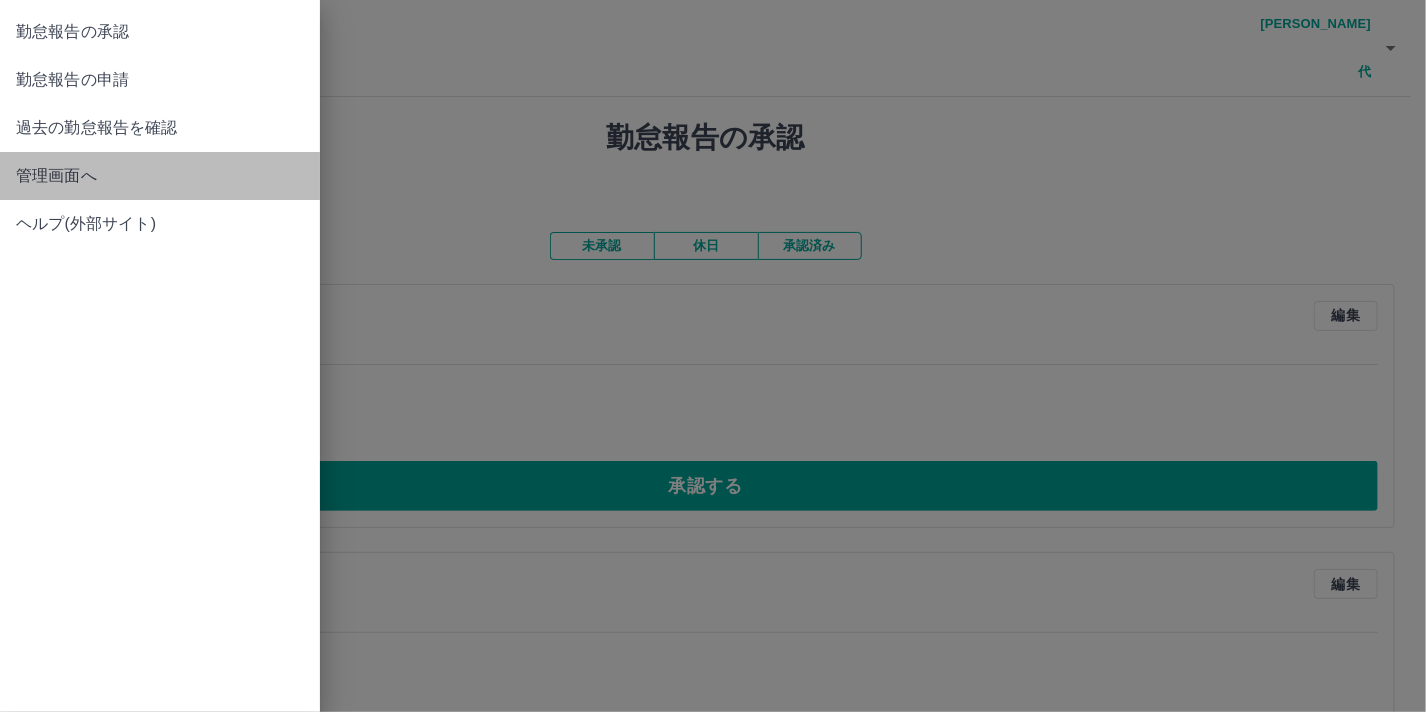 click on "管理画面へ" at bounding box center [160, 176] 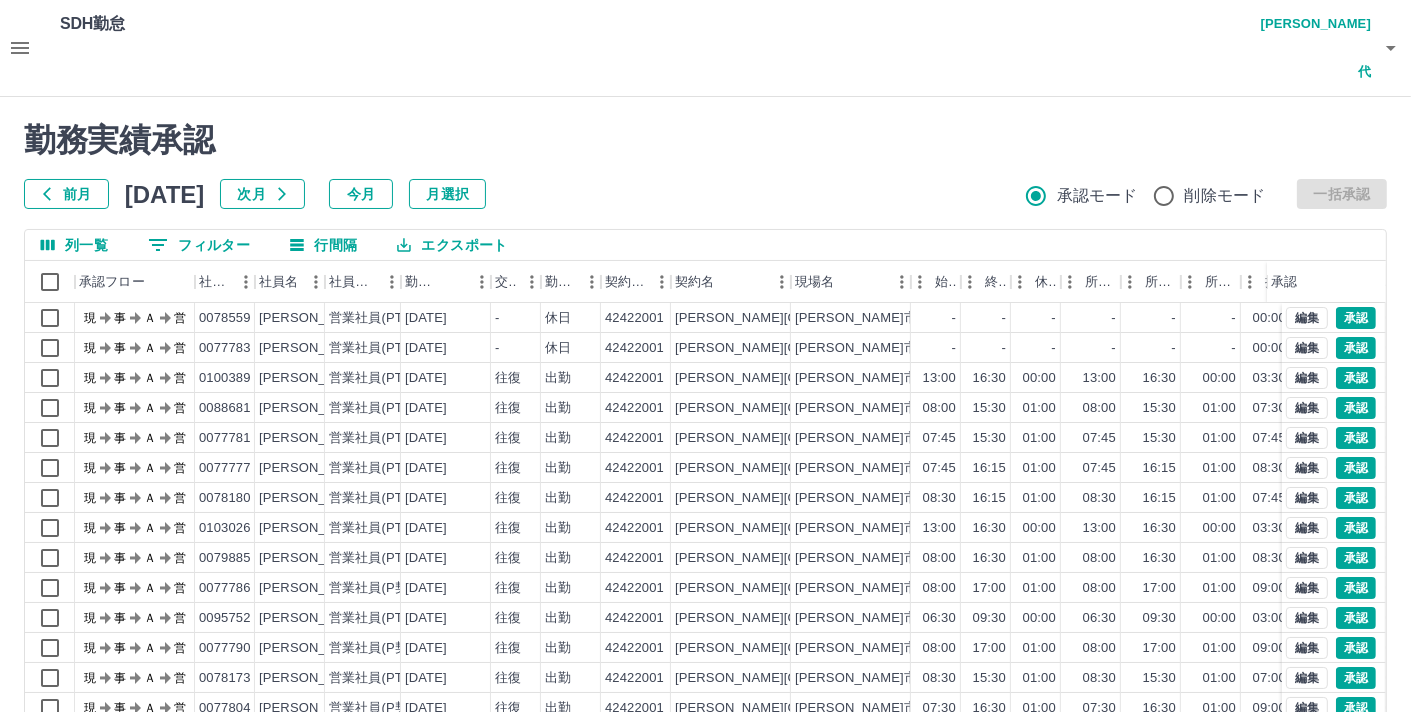 click on "勤務実績承認 前月 2025年07月 次月 今月 月選択 承認モード 削除モード 一括承認 列一覧 0 フィルター 行間隔 エクスポート 承認フロー 社員番号 社員名 社員区分 勤務日 交通費 勤務区分 契約コード 契約名 現場名 始業 終業 休憩 所定開始 所定終業 所定休憩 拘束 勤務 遅刻等 コメント ステータス 承認 現 事 Ａ 営 0078559 谷岡　瞳美 営業社員(PT契約) 2025-07-11  -  休日 42422001 玉野市 玉野市学校給食センター - - - - - - 00:00 00:00 00:00 現場責任者承認待 現 事 Ａ 営 0077783 尾上　美和 営業社員(PT契約) 2025-07-11  -  休日 42422001 玉野市 玉野市学校給食センター - - - - - - 00:00 00:00 00:00 現場責任者承認待 現 事 Ａ 営 0100389 大矢　啓 営業社員(PT契約) 2025-07-10 往復 出勤 42422001 玉野市 玉野市学校給食センター 13:00 16:30 00:00 13:00 16:30 00:00 03:30 03:30 00:00 現場責任者承認待 現 事 Ａ 営" at bounding box center (705, 495) 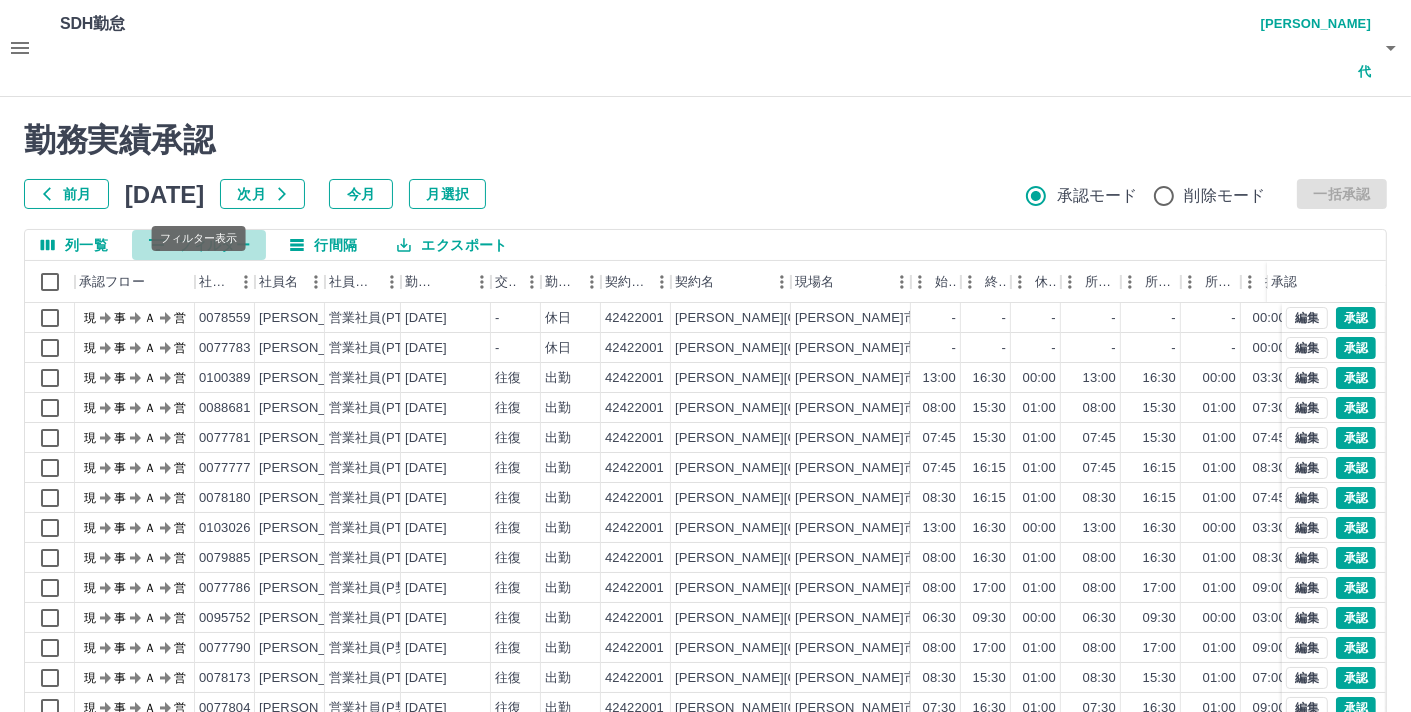 click on "0 フィルター" at bounding box center [199, 245] 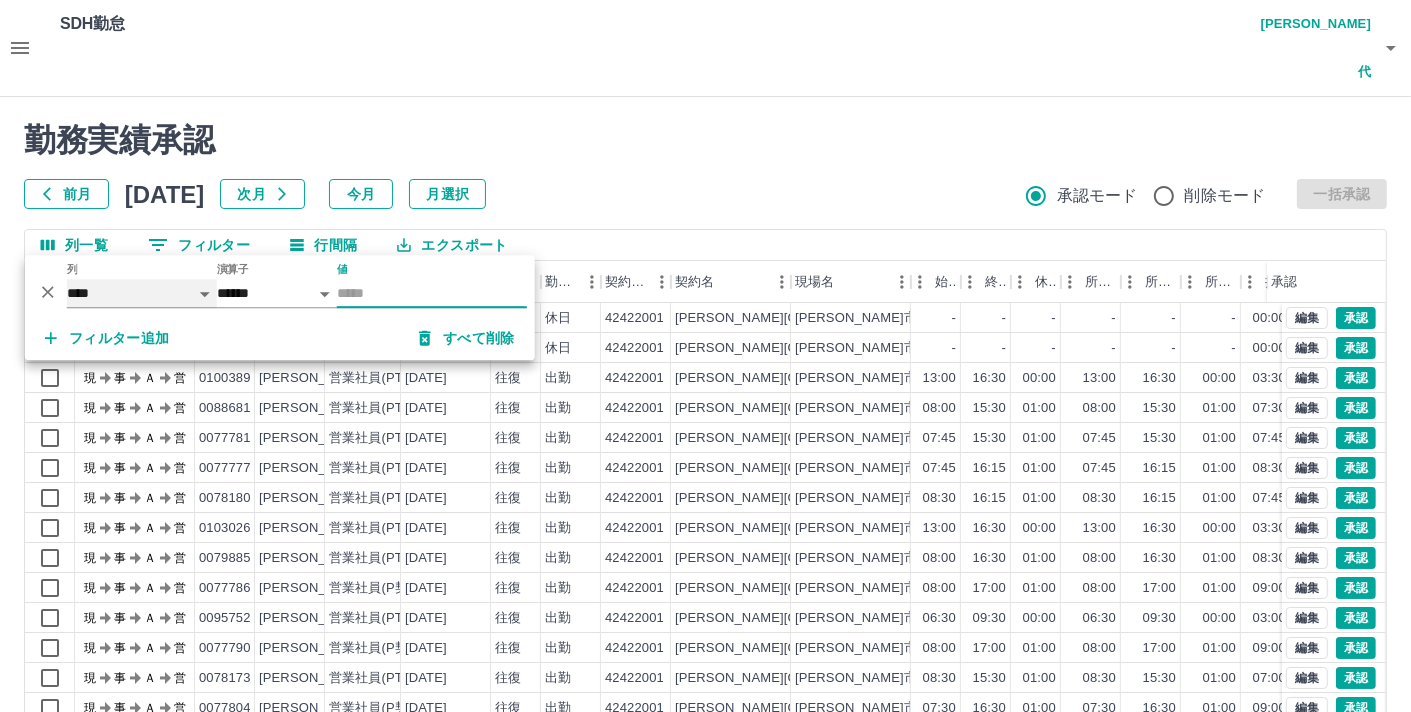 click on "**** *** **** *** *** **** ***** *** *** ** ** ** **** **** **** ** ** *** **** *****" at bounding box center [142, 293] 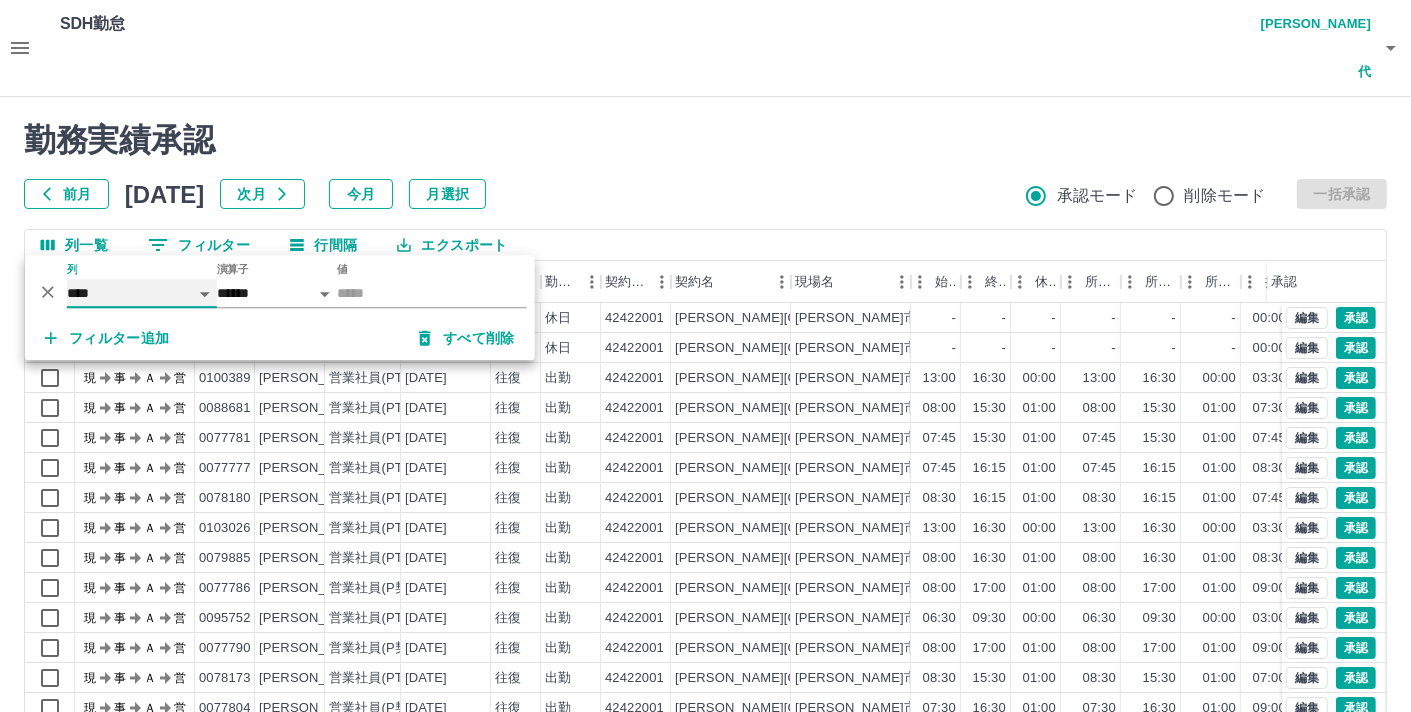 click on "**** *** **** *** *** **** ***** *** *** ** ** ** **** **** **** ** ** *** **** *****" at bounding box center (142, 293) 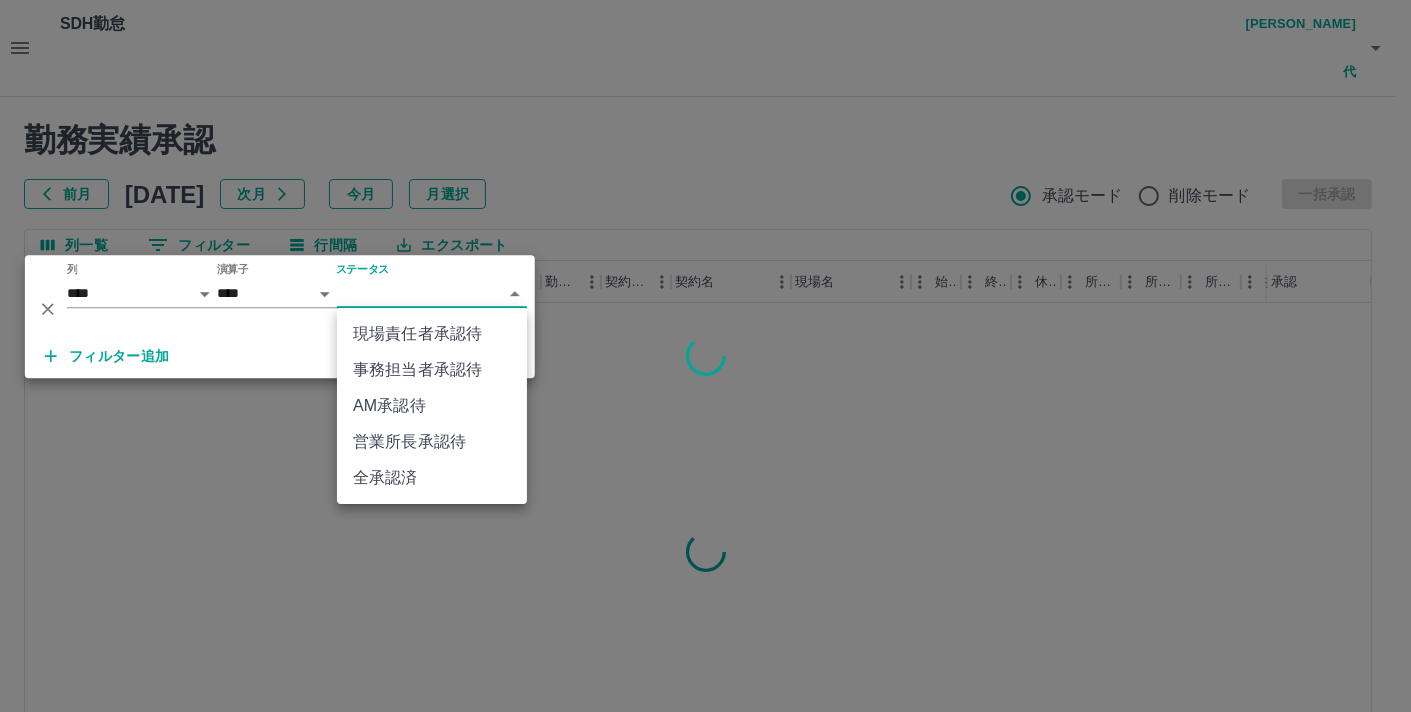 click on "SDH勤怠 藤原　和代 勤務実績承認 前月 2025年07月 次月 今月 月選択 承認モード 削除モード 一括承認 列一覧 0 フィルター 行間隔 エクスポート 承認フロー 社員番号 社員名 社員区分 勤務日 交通費 勤務区分 契約コード 契約名 現場名 始業 終業 休憩 所定開始 所定終業 所定休憩 拘束 勤務 遅刻等 コメント ステータス 承認 ページあたりの行数: 20 ** 1～20 / 538 SDH勤怠 *** ** 列 **** *** **** *** *** **** ***** *** *** ** ** ** **** **** **** ** ** *** **** ***** 演算子 **** ****** ステータス ​ ********* フィルター追加 すべて削除 現場責任者承認待 事務担当者承認待 AM承認待 営業所長承認待 全承認済" at bounding box center (705, 446) 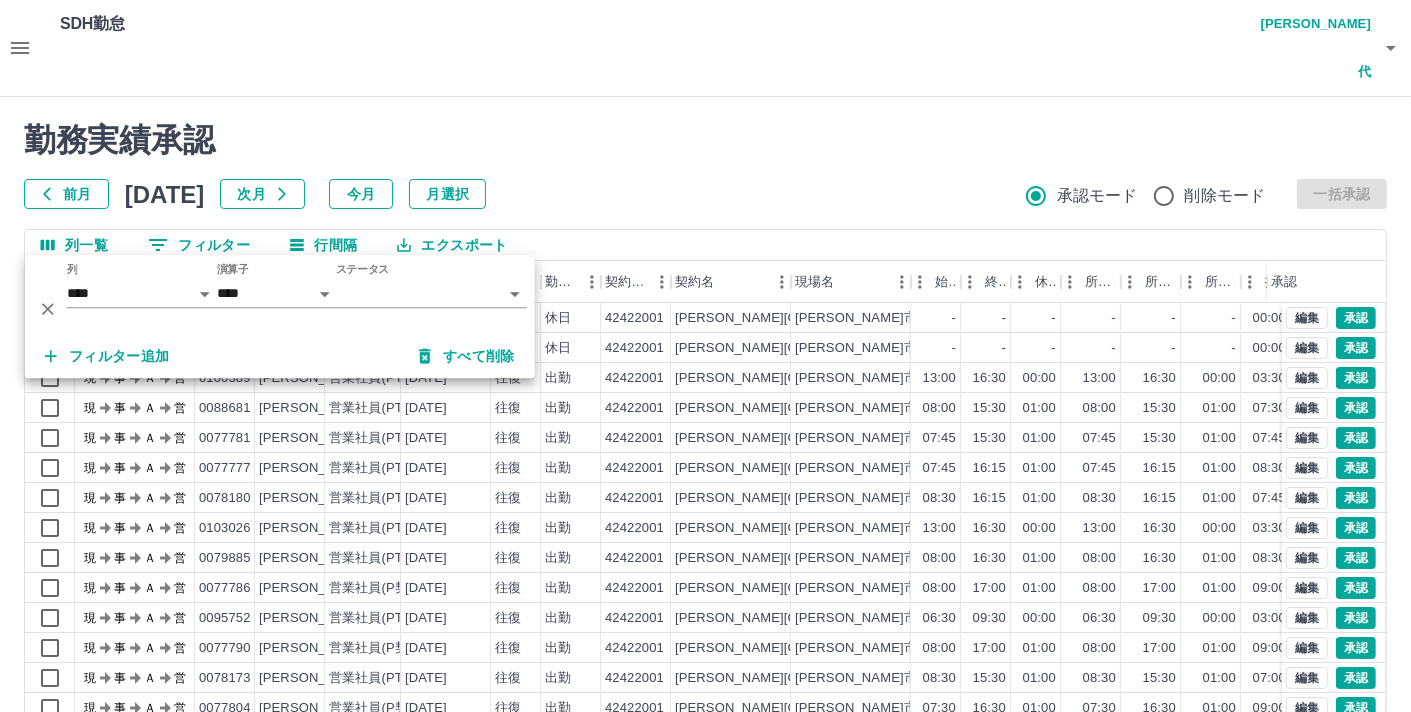 click on "SDH勤怠 藤原　和代 勤務実績承認 前月 2025年07月 次月 今月 月選択 承認モード 削除モード 一括承認 列一覧 0 フィルター 行間隔 エクスポート 承認フロー 社員番号 社員名 社員区分 勤務日 交通費 勤務区分 契約コード 契約名 現場名 始業 終業 休憩 所定開始 所定終業 所定休憩 拘束 勤務 遅刻等 コメント ステータス 承認 現 事 Ａ 営 0078559 谷岡　瞳美 営業社員(PT契約) 2025-07-11  -  休日 42422001 玉野市 玉野市学校給食センター - - - - - - 00:00 00:00 00:00 現場責任者承認待 現 事 Ａ 営 0077783 尾上　美和 営業社員(PT契約) 2025-07-11  -  休日 42422001 玉野市 玉野市学校給食センター - - - - - - 00:00 00:00 00:00 現場責任者承認待 現 事 Ａ 営 0100389 大矢　啓 営業社員(PT契約) 2025-07-10 往復 出勤 42422001 玉野市 玉野市学校給食センター 13:00 16:30 00:00 13:00 16:30 00:00 03:30 03:30 00:00 現 事 Ａ 20" at bounding box center [705, 446] 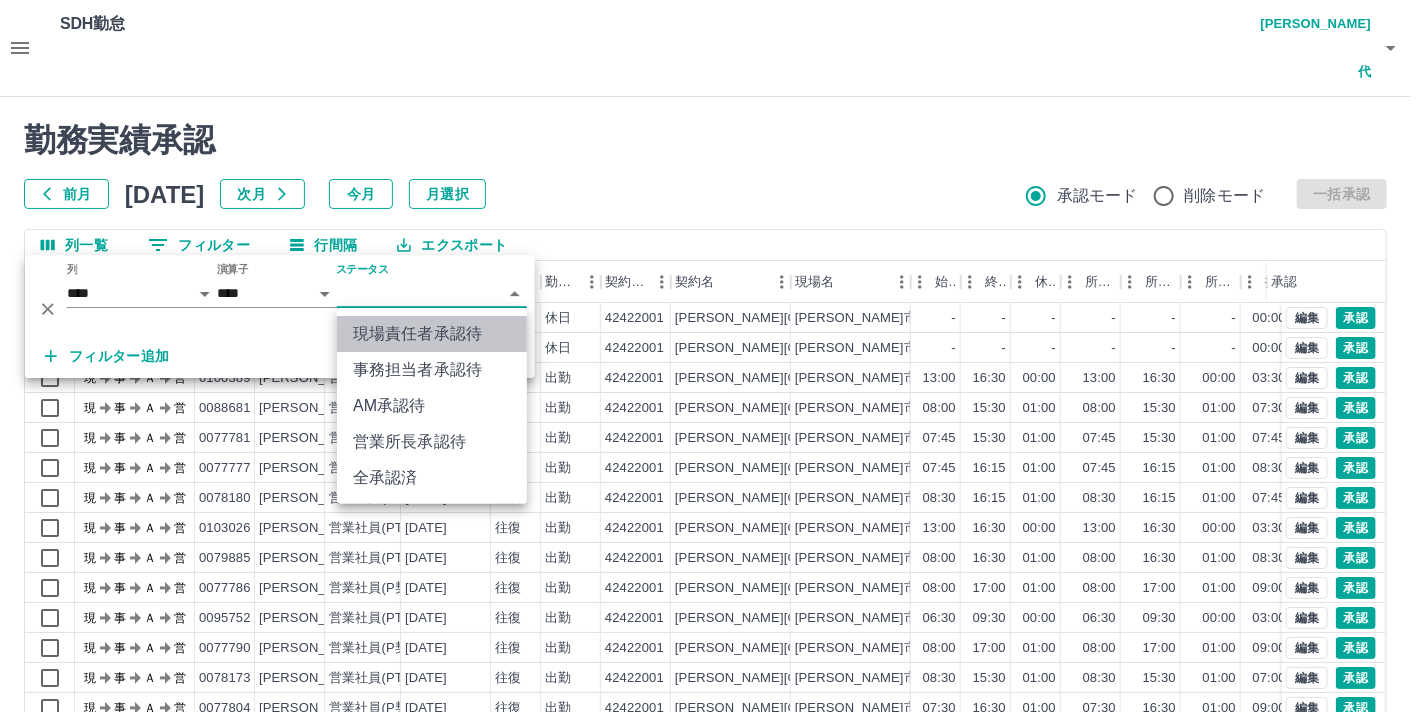 click on "現場責任者承認待" at bounding box center (432, 334) 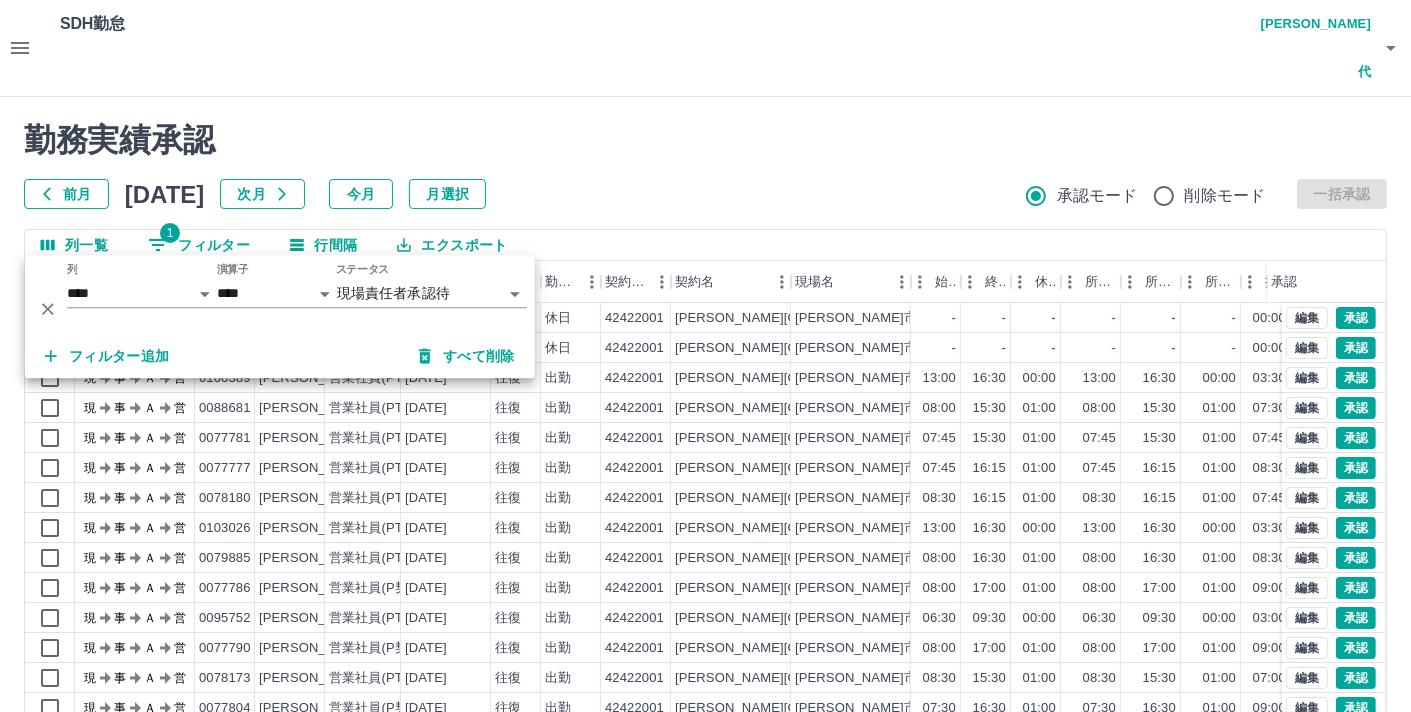 click on "前月 2025年07月 次月 今月 月選択 承認モード 削除モード 一括承認" at bounding box center (705, 194) 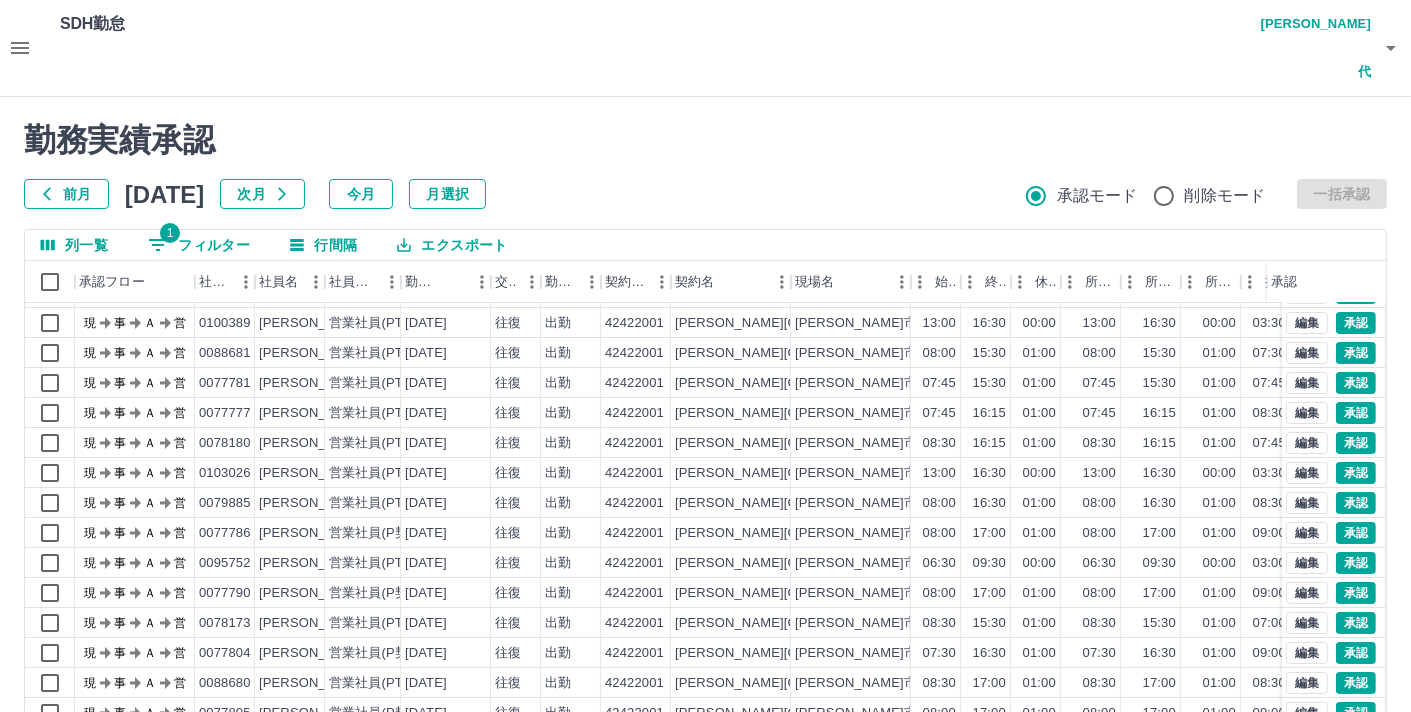 scroll, scrollTop: 101, scrollLeft: 0, axis: vertical 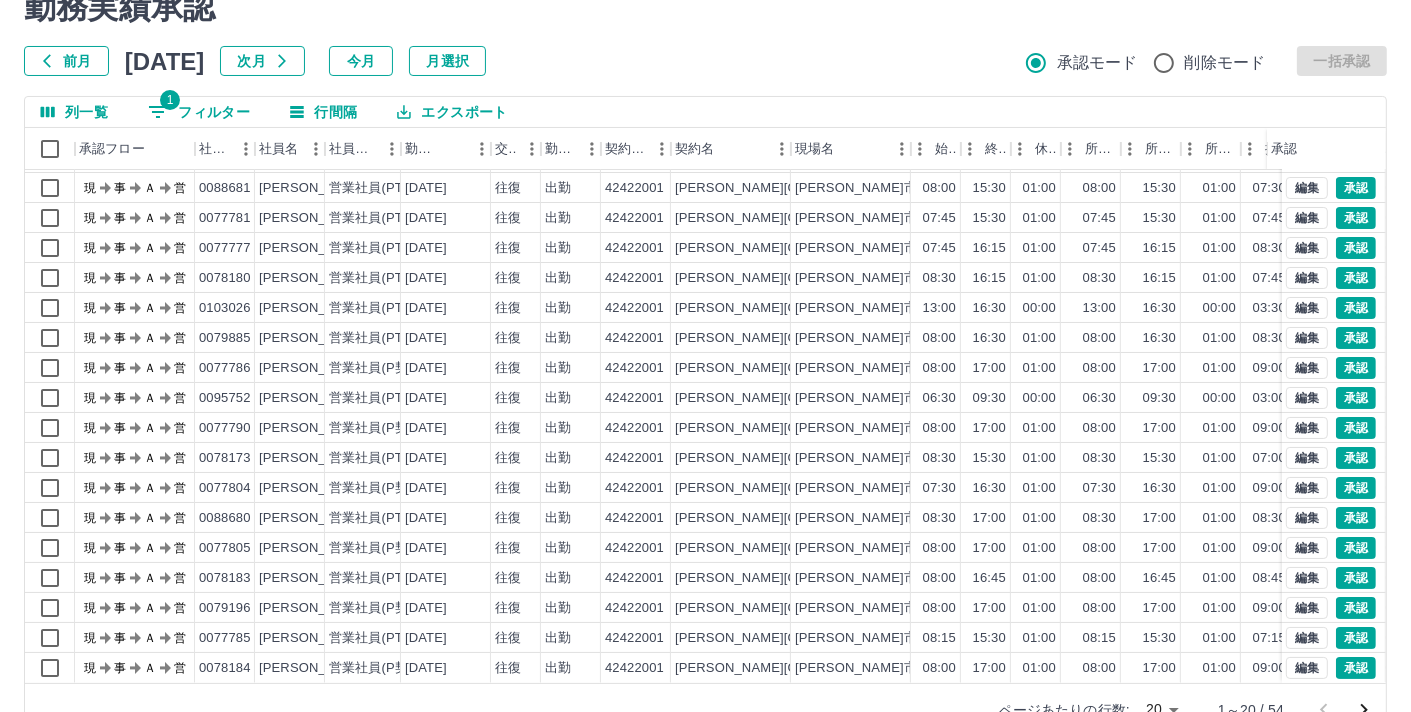 click on "SDH勤怠 藤原　和代 勤務実績承認 前月 2025年07月 次月 今月 月選択 承認モード 削除モード 一括承認 列一覧 1 フィルター 行間隔 エクスポート 承認フロー 社員番号 社員名 社員区分 勤務日 交通費 勤務区分 契約コード 契約名 現場名 始業 終業 休憩 所定開始 所定終業 所定休憩 拘束 勤務 遅刻等 コメント ステータス 承認 現 事 Ａ 営 0077783 尾上　美和 営業社員(PT契約) 2025-07-11  -  休日 42422001 玉野市 玉野市学校給食センター - - - - - - 00:00 00:00 00:00 現場責任者承認待 現 事 Ａ 営 0100389 大矢　啓 営業社員(PT契約) 2025-07-10 往復 出勤 42422001 玉野市 玉野市学校給食センター 13:00 16:30 00:00 13:00 16:30 00:00 03:30 03:30 00:00 現場責任者承認待 現 事 Ａ 営 0088681 大賀　佳菜 営業社員(PT契約) 2025-07-10 往復 出勤 42422001 玉野市 玉野市学校給食センター 08:00 15:30 01:00 08:00 15:30 01:00 07:30" at bounding box center (705, 313) 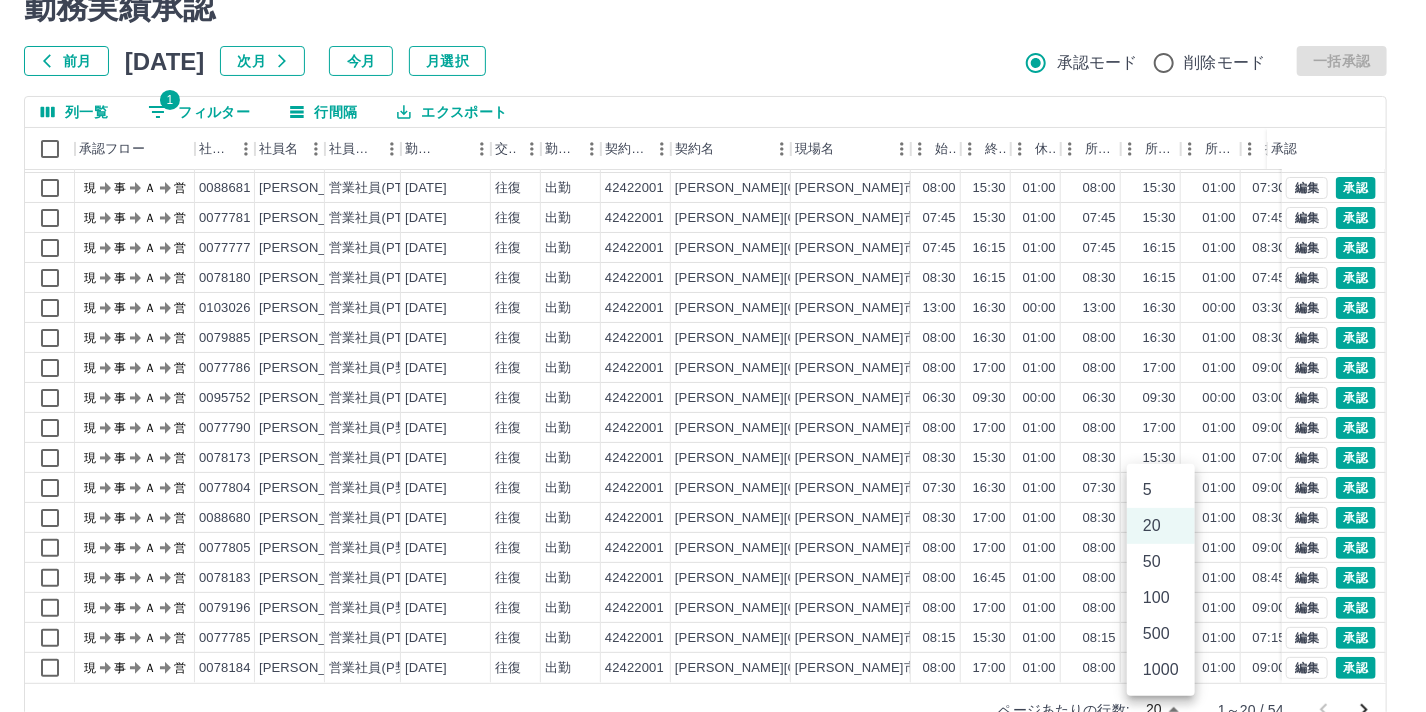 click on "50" at bounding box center [1161, 562] 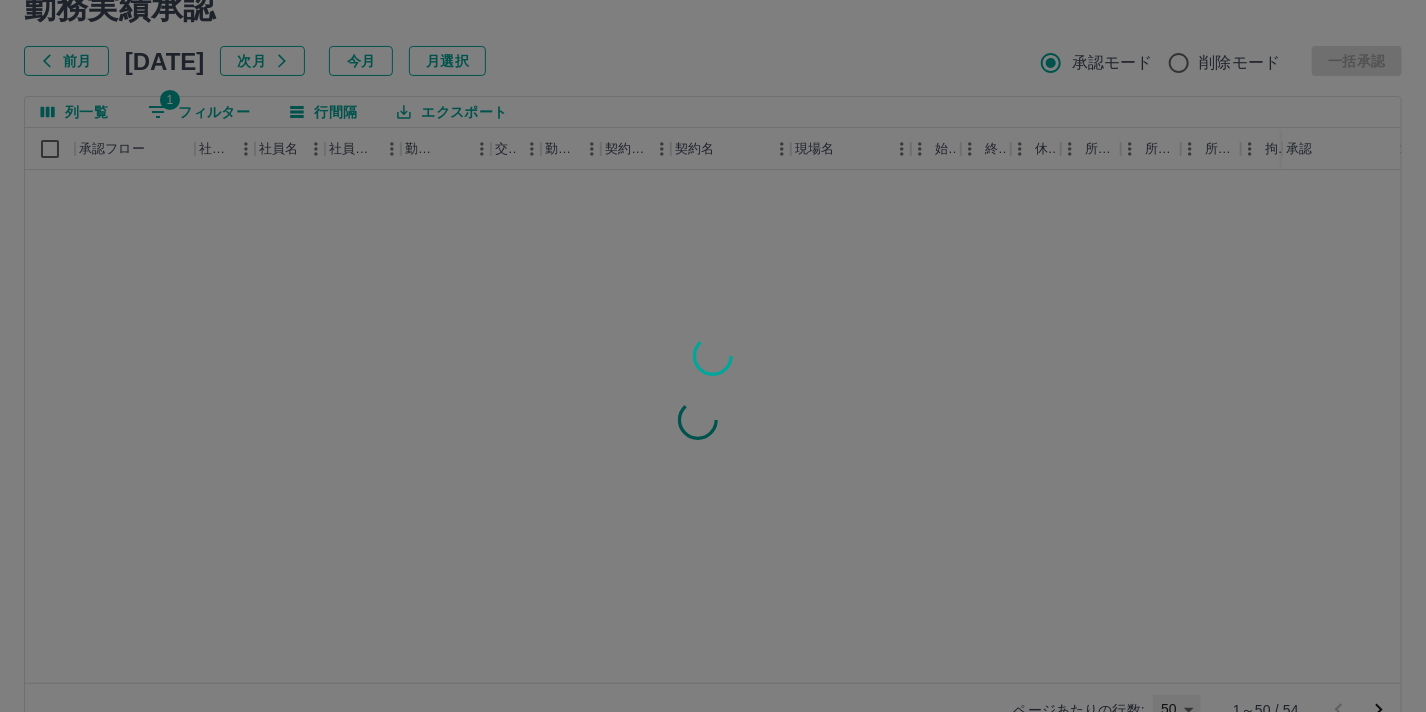 type on "**" 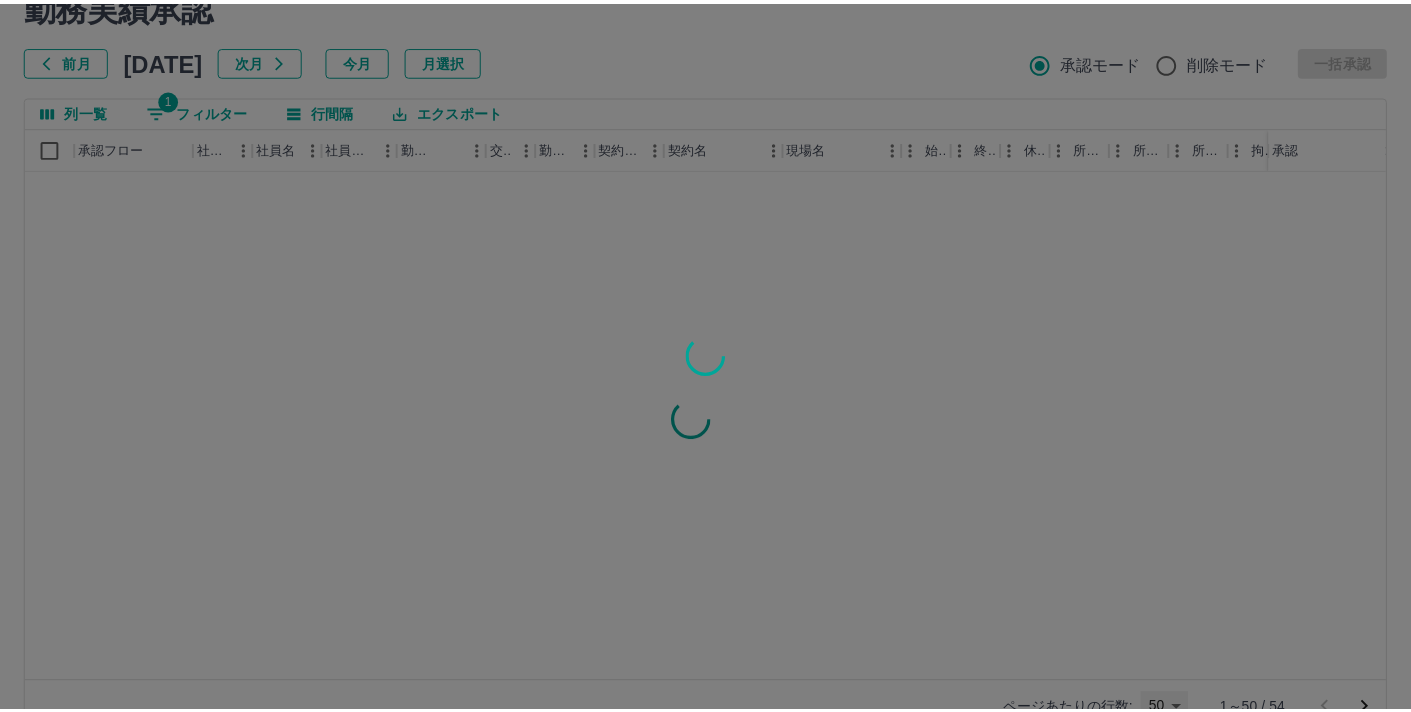 scroll, scrollTop: 0, scrollLeft: 0, axis: both 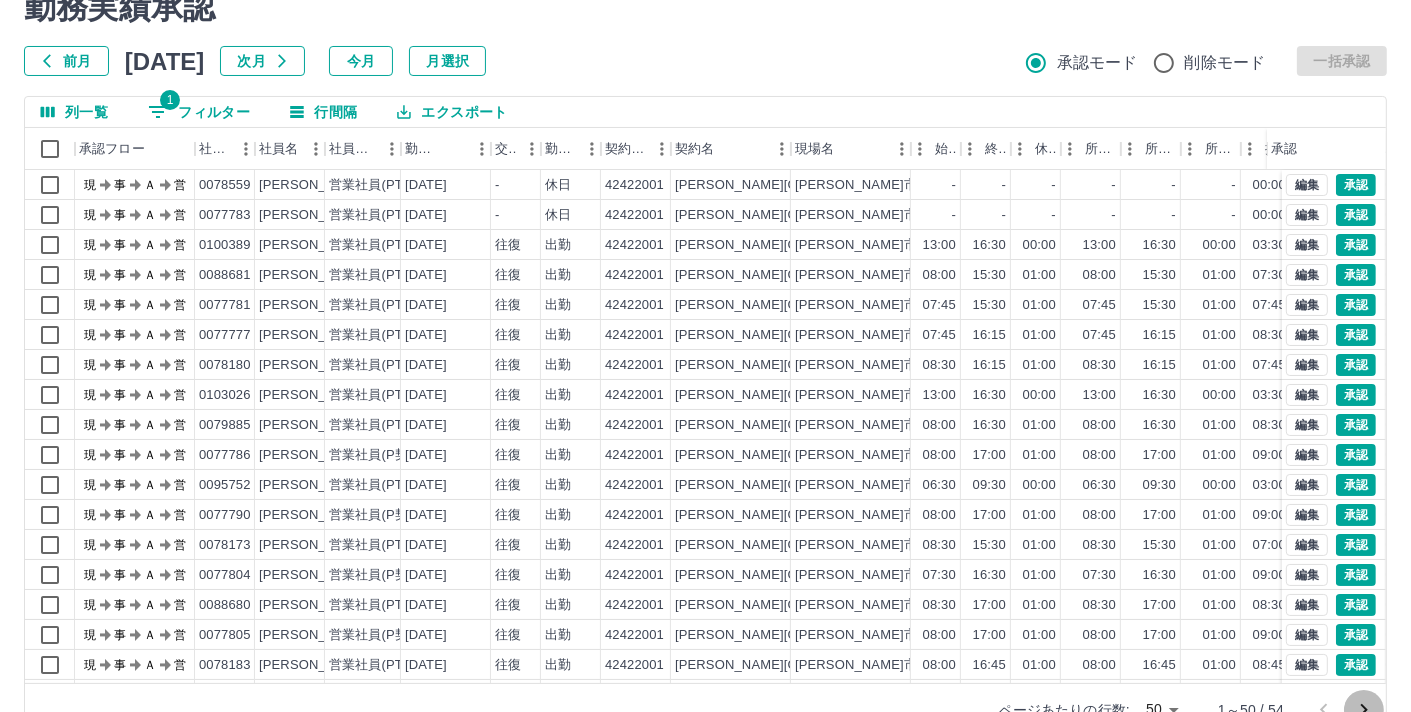 click 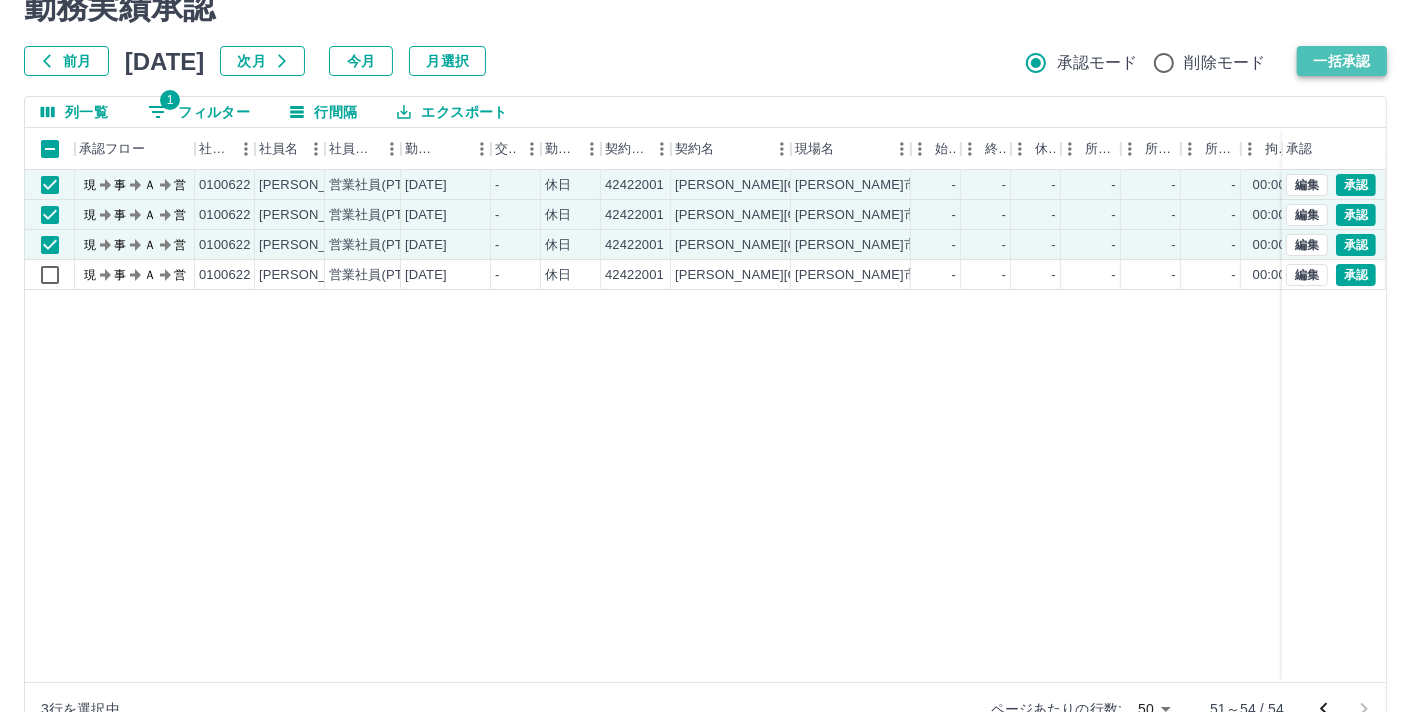 click on "一括承認" at bounding box center [1342, 61] 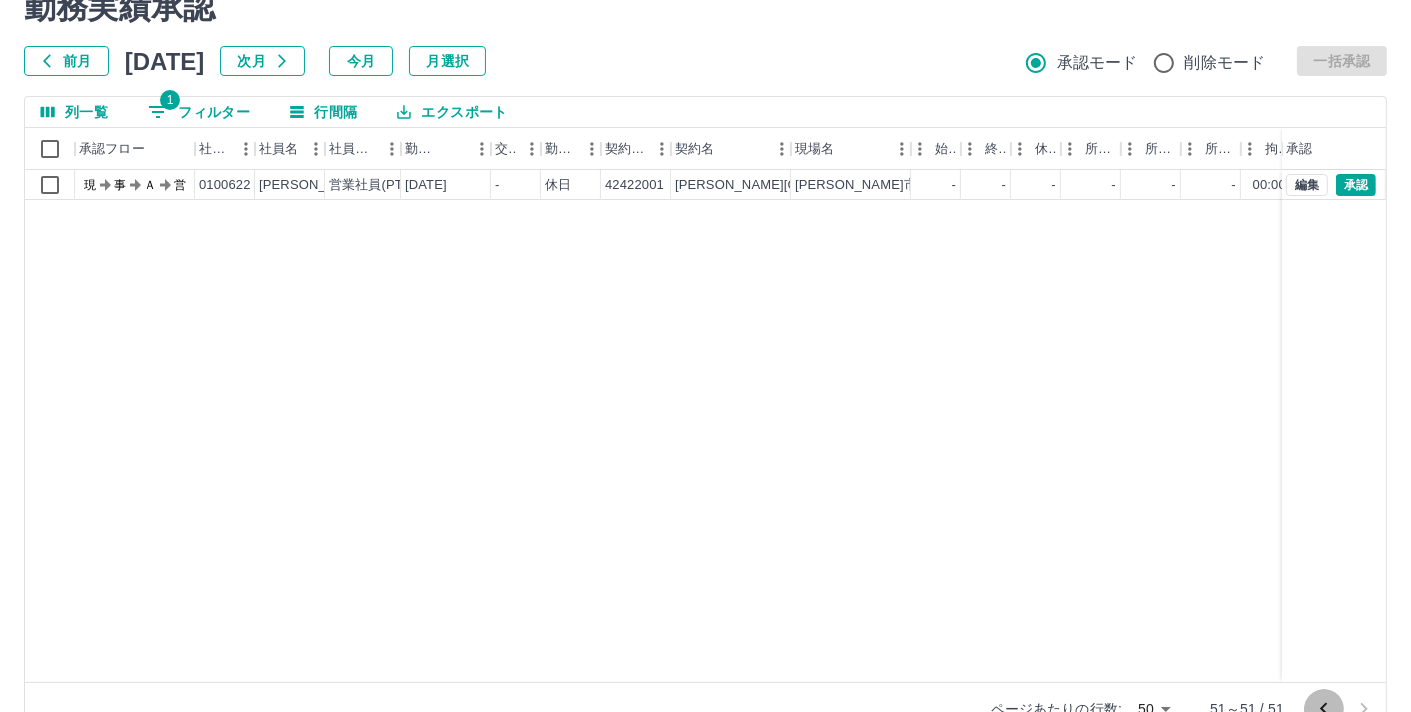 click 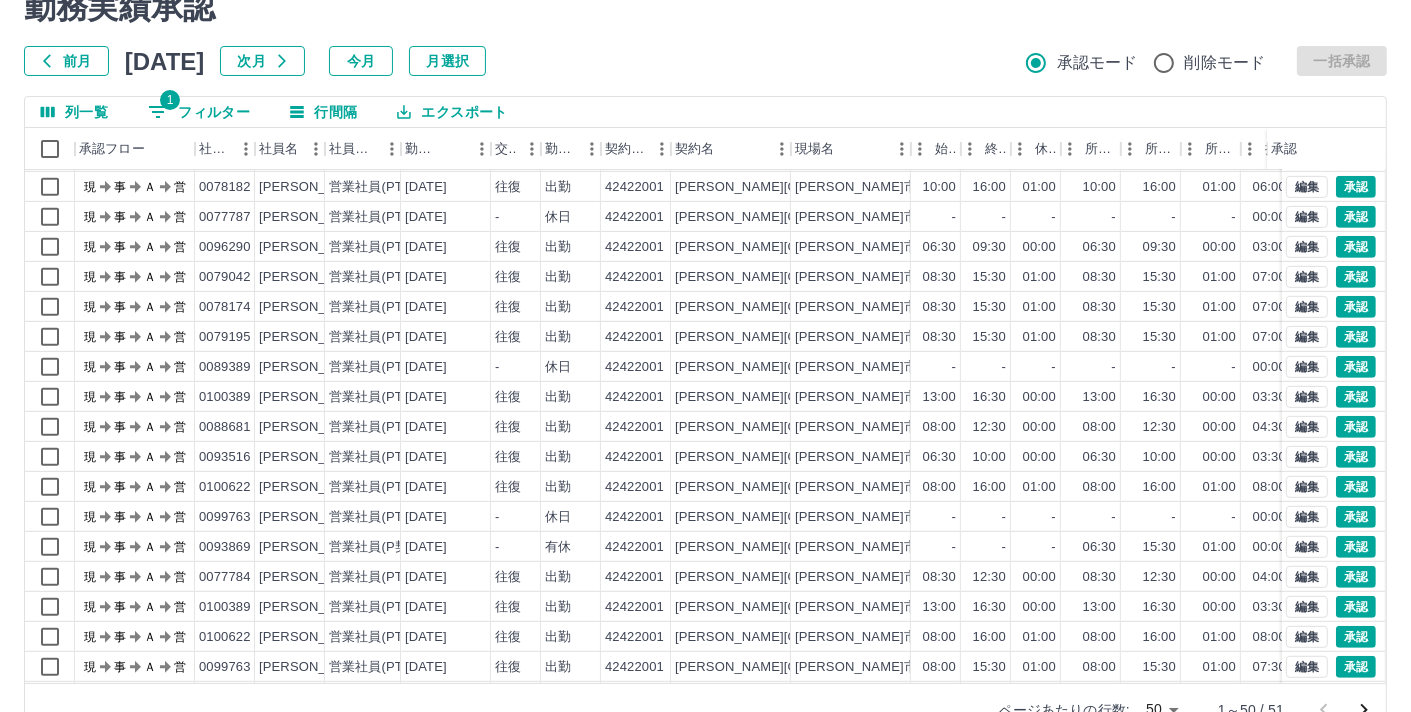 scroll, scrollTop: 1001, scrollLeft: 0, axis: vertical 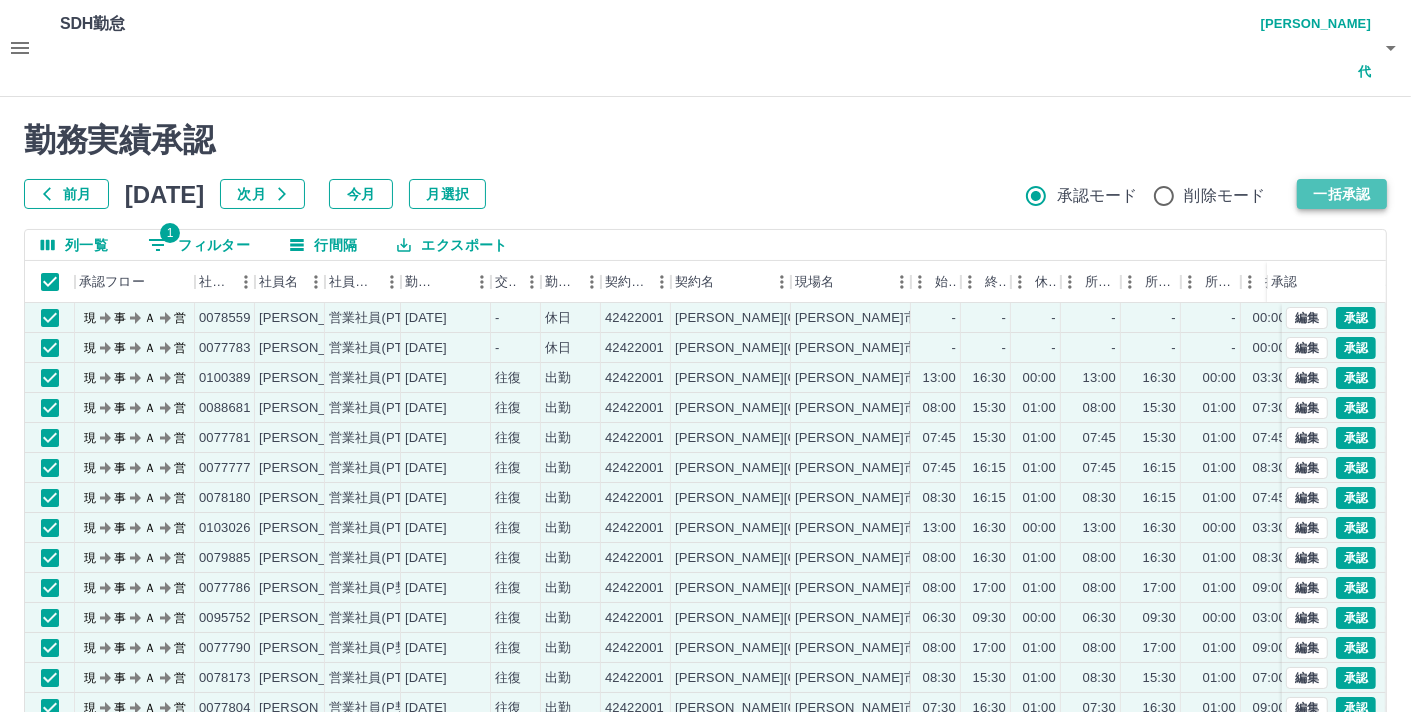 click on "一括承認" at bounding box center (1342, 194) 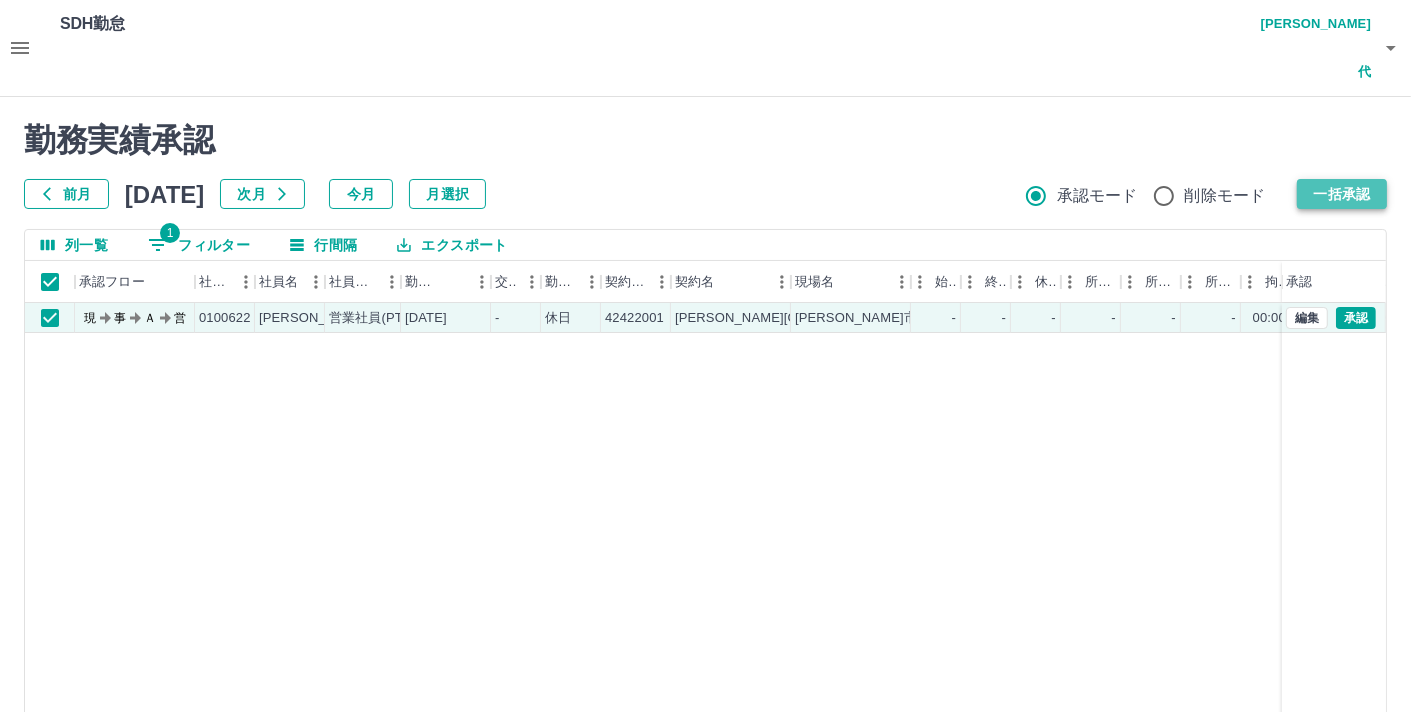 click on "一括承認" at bounding box center [1342, 194] 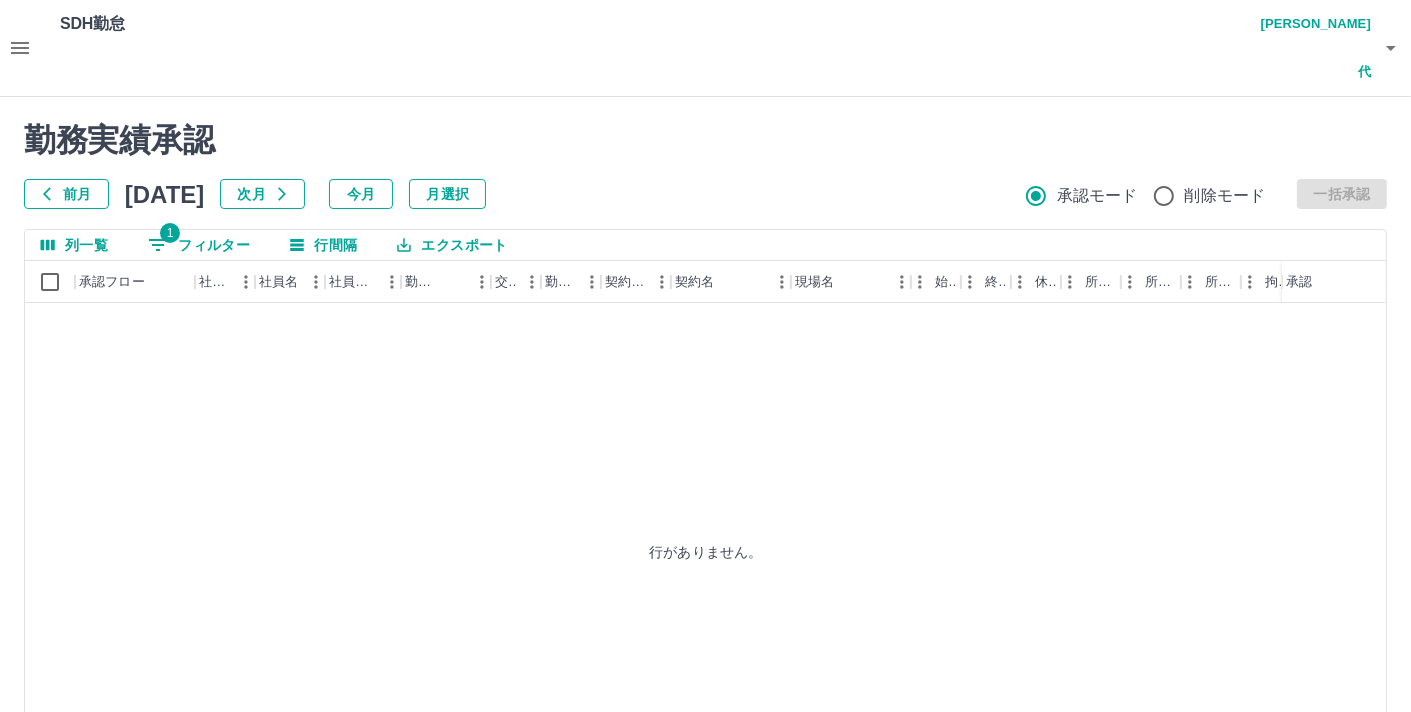 click on "藤原　和代" at bounding box center [1311, 48] 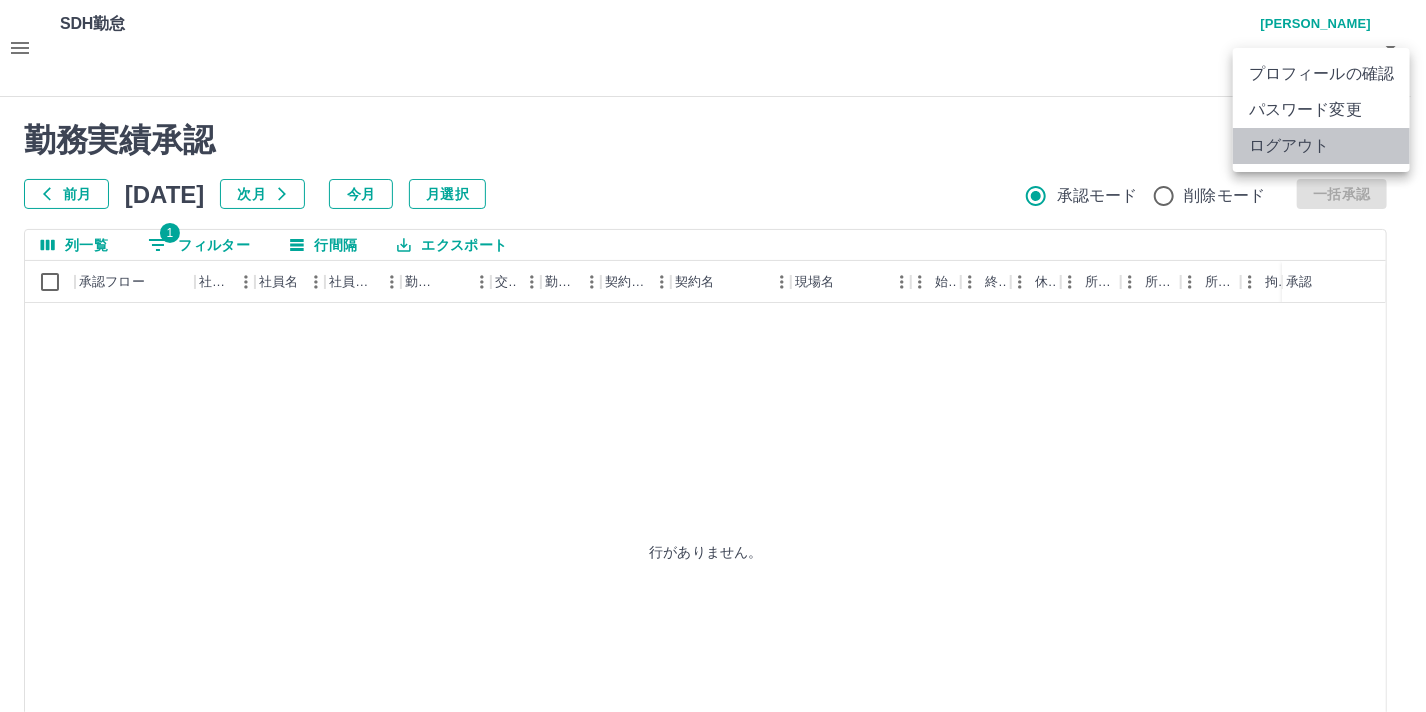 click on "ログアウト" at bounding box center (1321, 146) 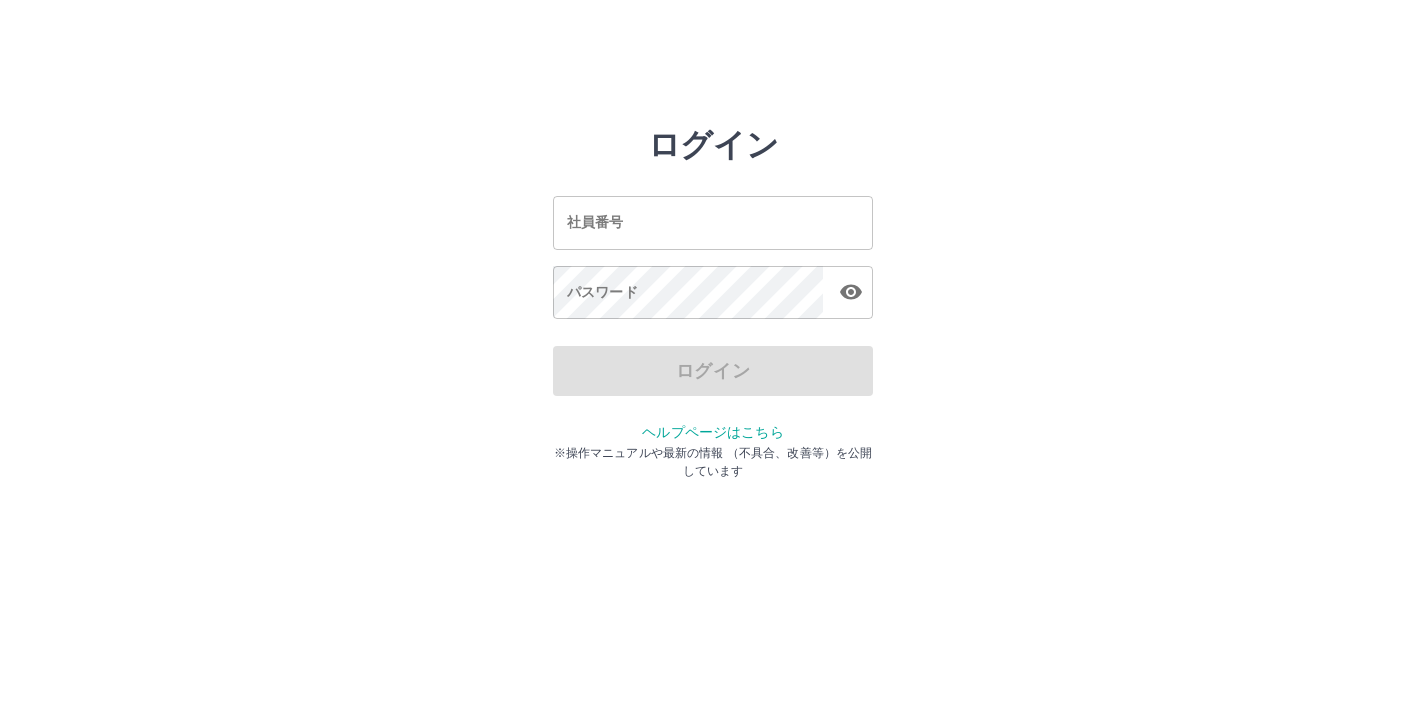 scroll, scrollTop: 0, scrollLeft: 0, axis: both 